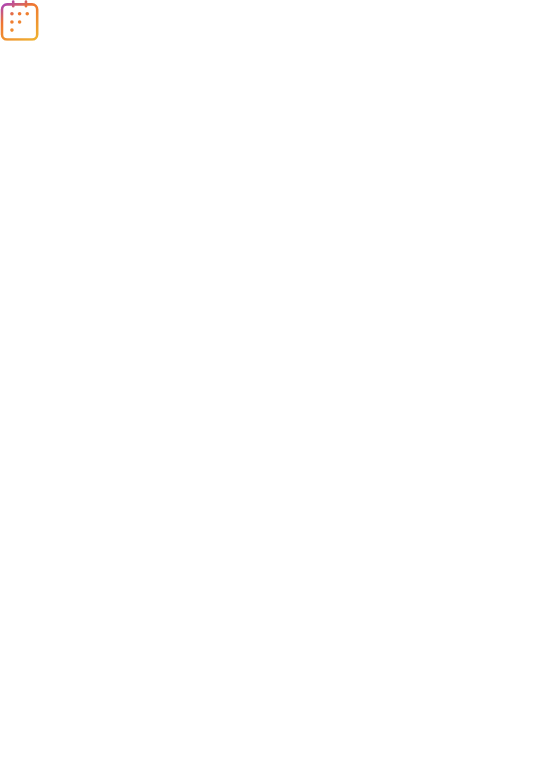 scroll, scrollTop: 0, scrollLeft: 0, axis: both 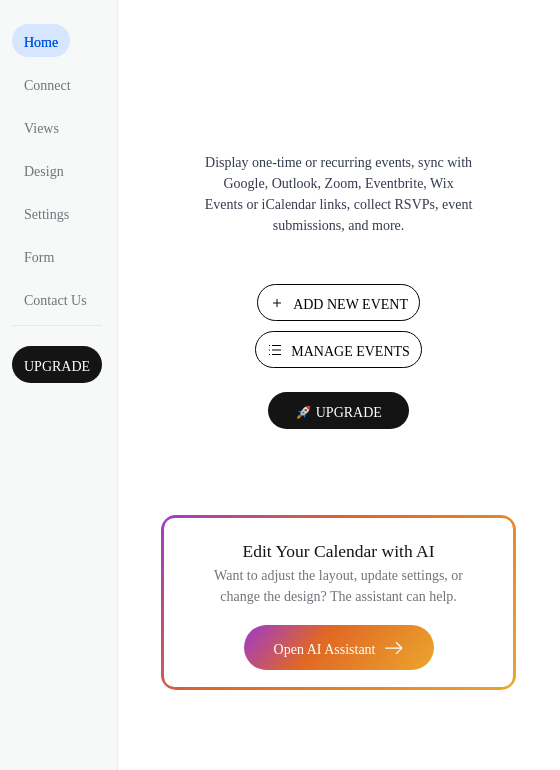 click on "Add New Event" at bounding box center [350, 304] 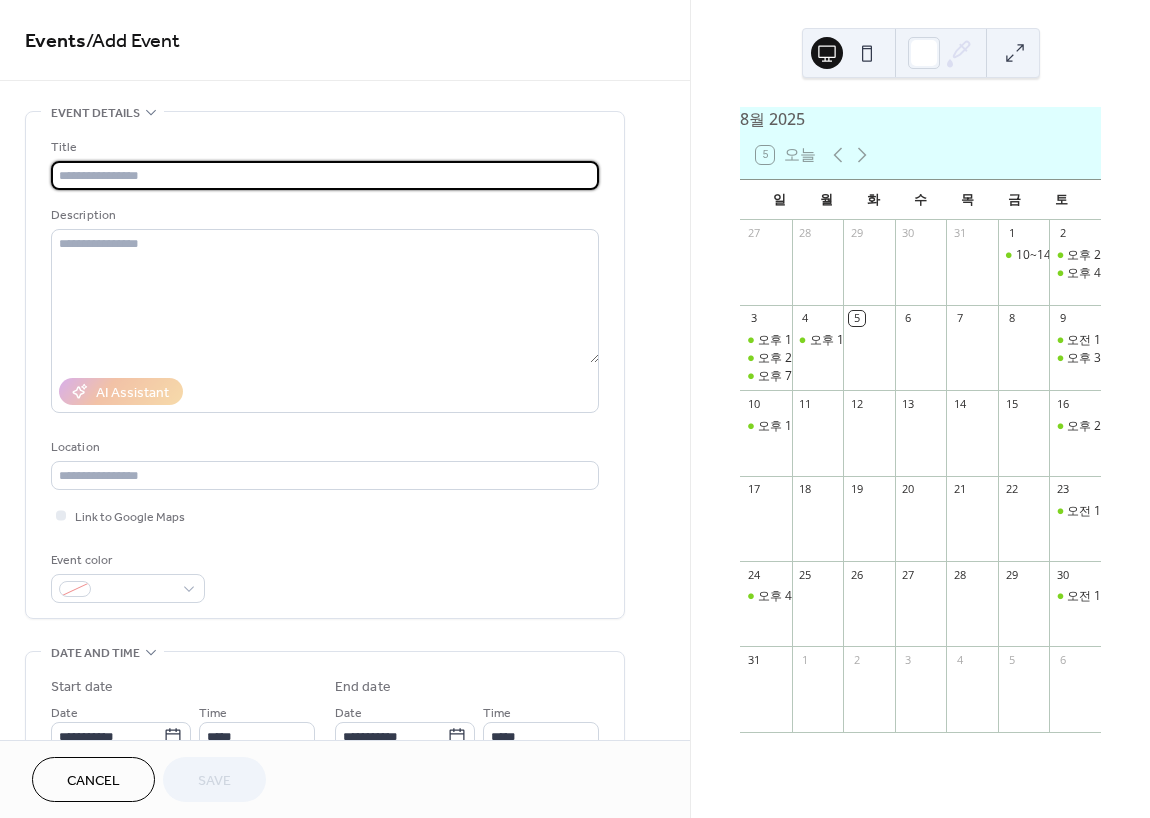 scroll, scrollTop: 0, scrollLeft: 0, axis: both 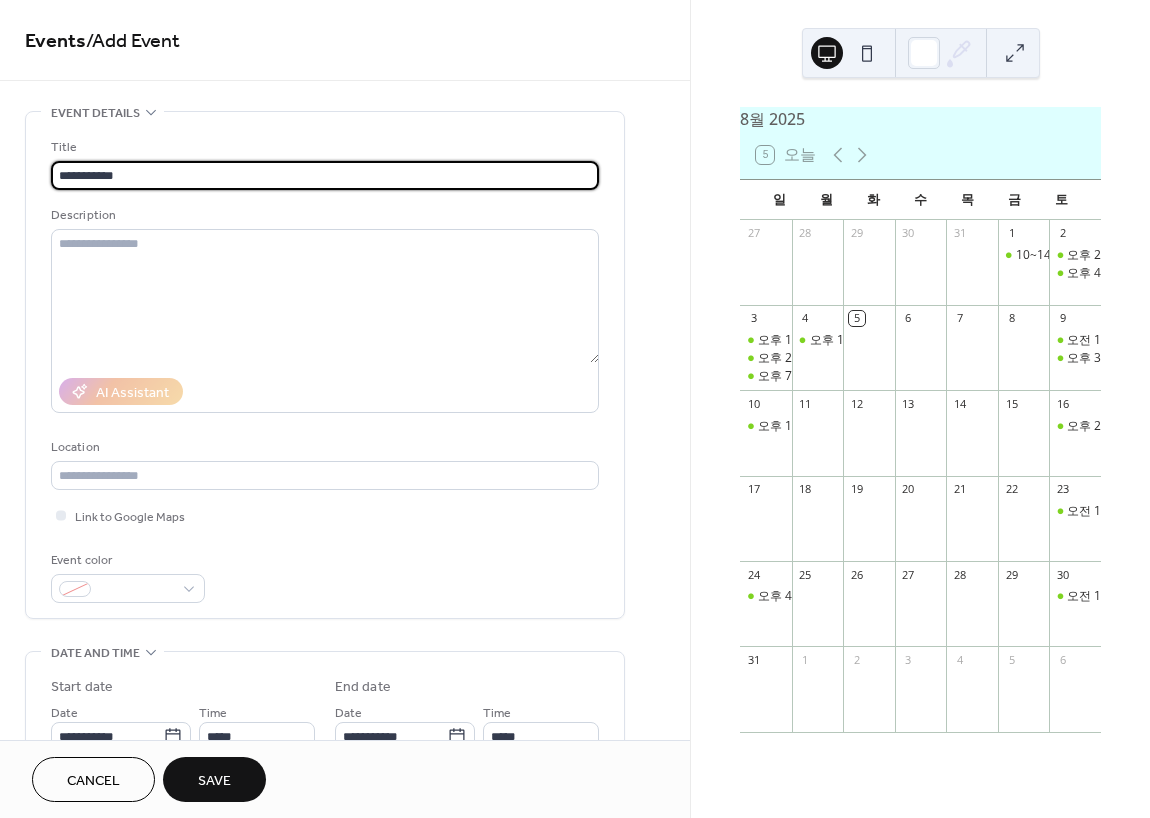 type on "**********" 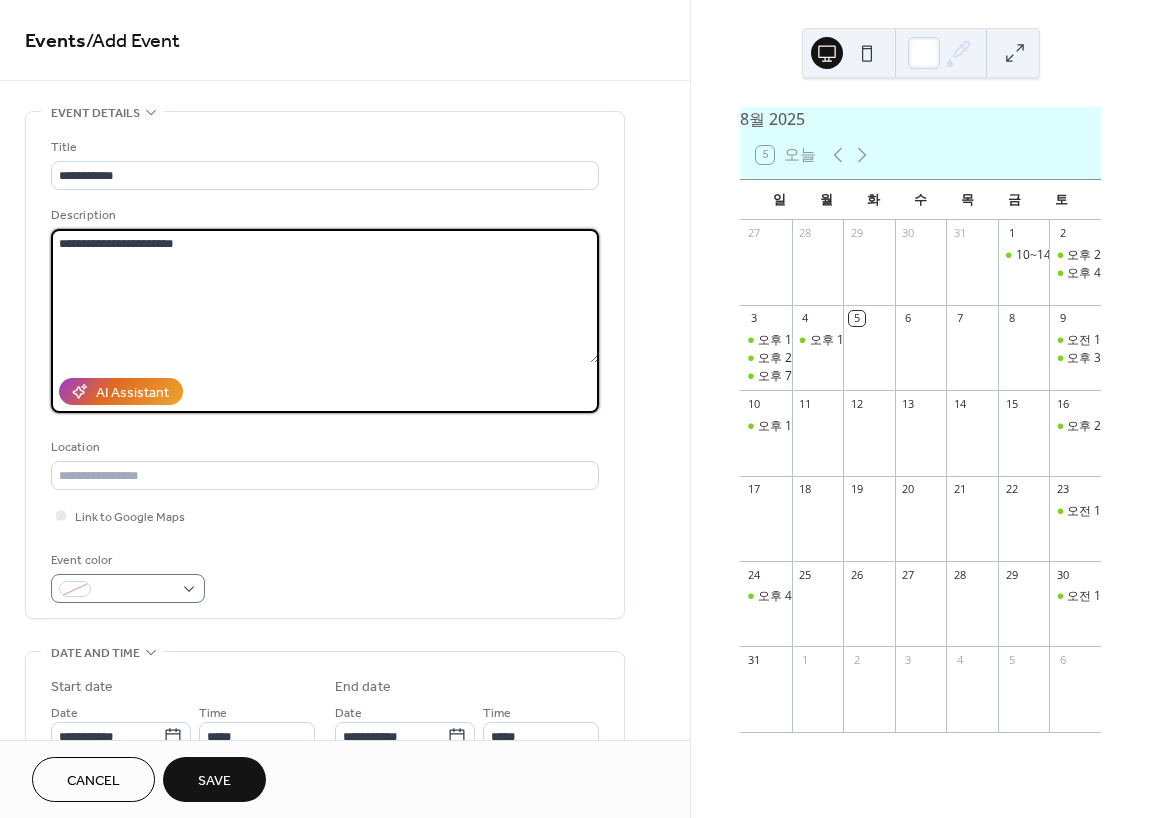 type on "**********" 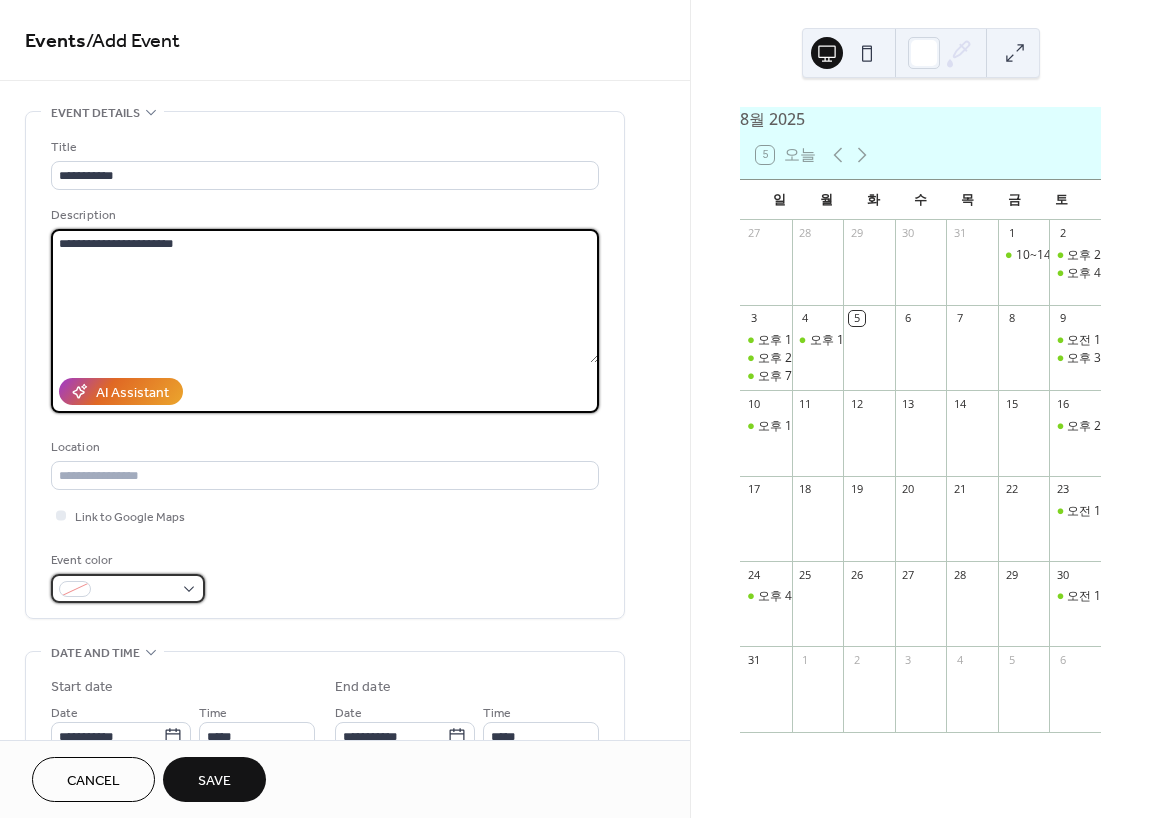 click at bounding box center (136, 590) 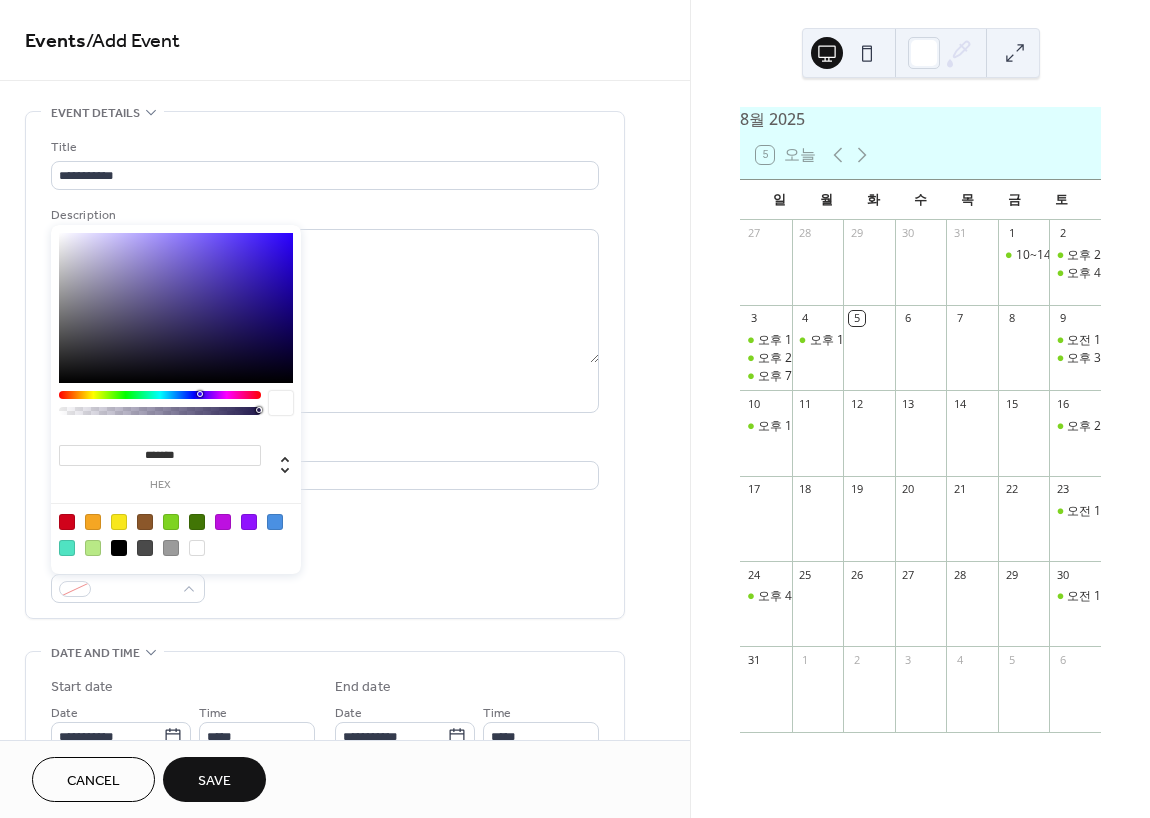 click at bounding box center [171, 522] 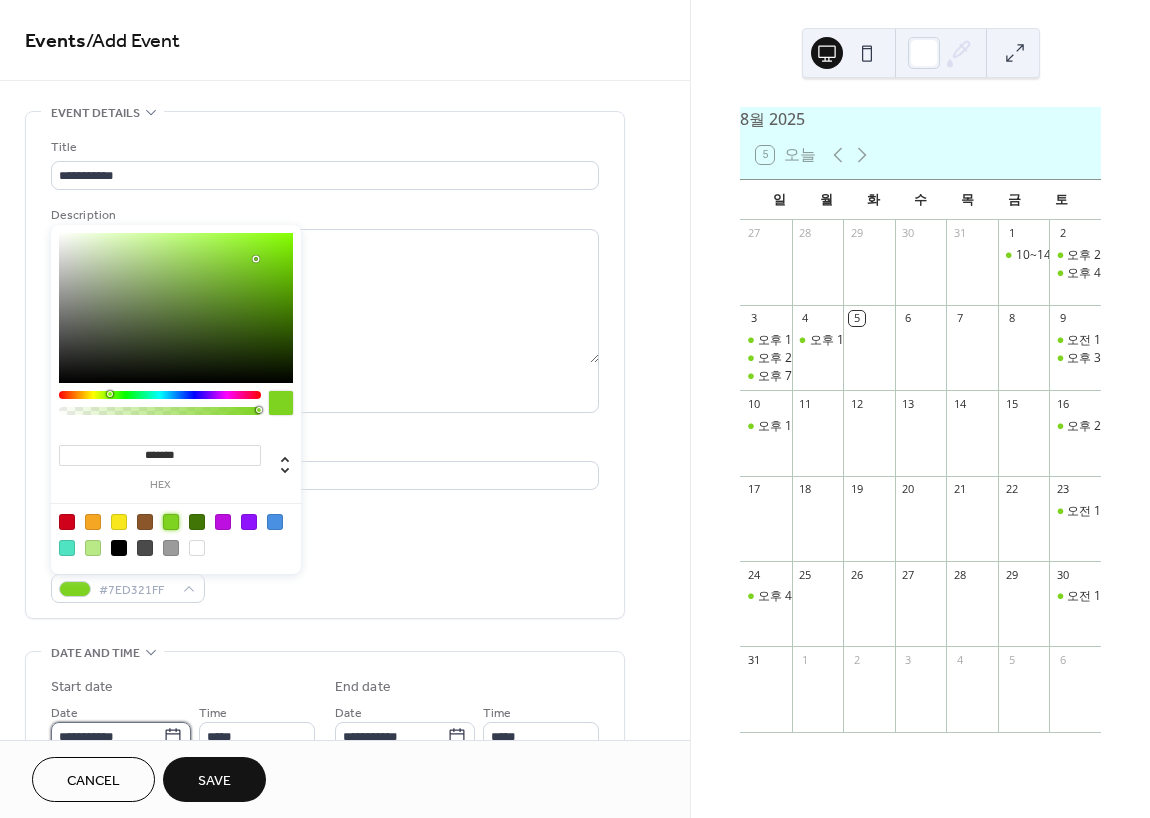 click on "**********" at bounding box center (107, 736) 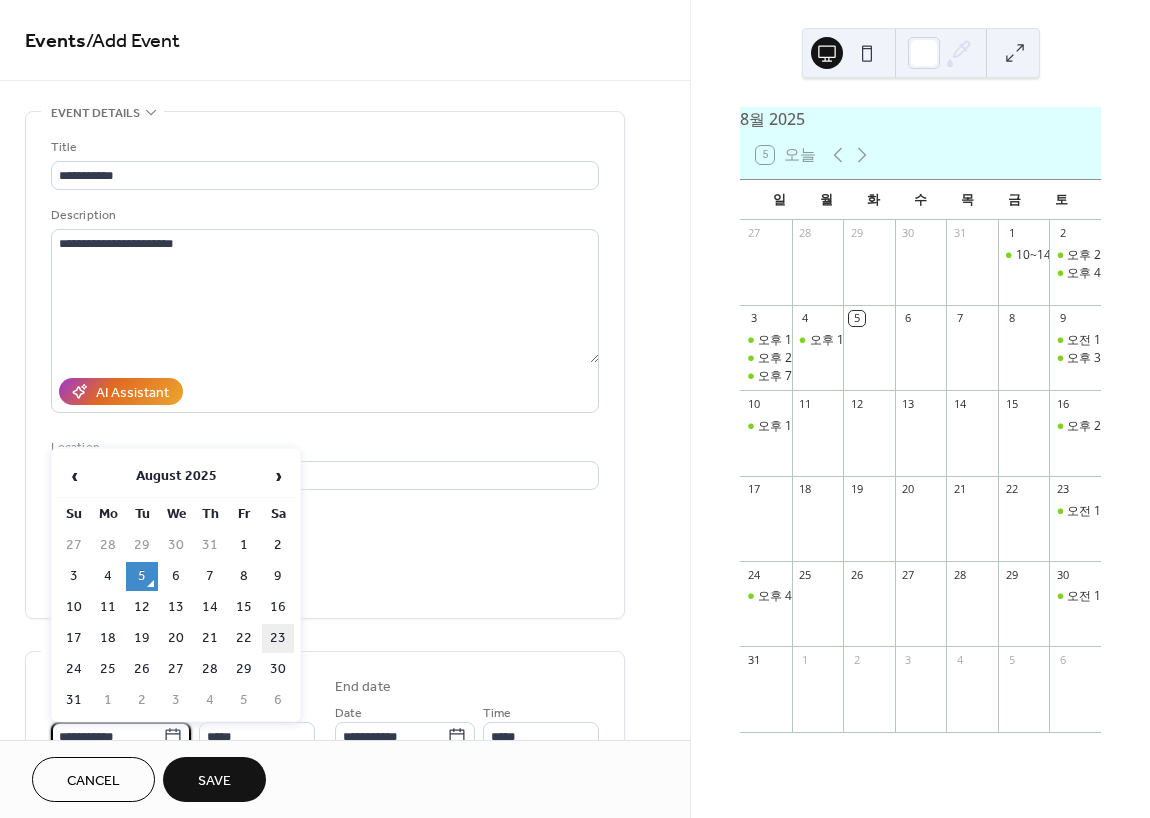 click on "23" at bounding box center [278, 638] 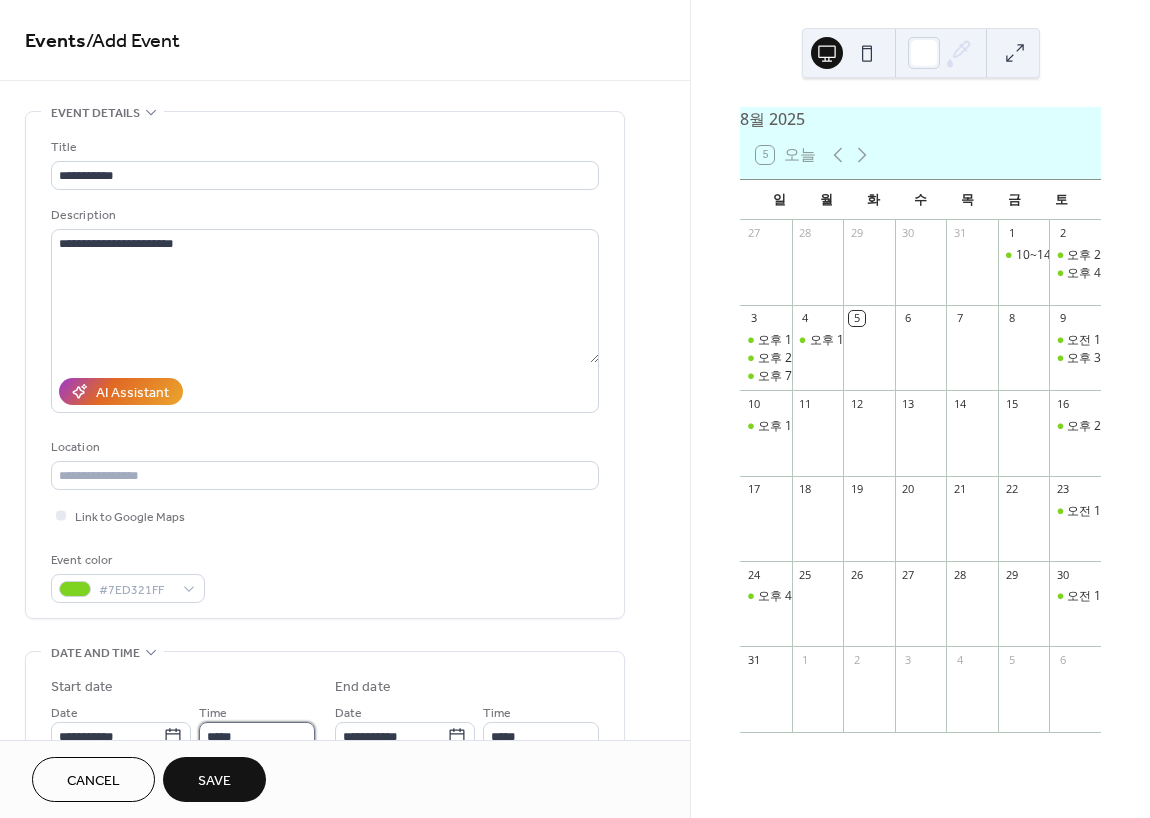 click on "*****" at bounding box center [257, 736] 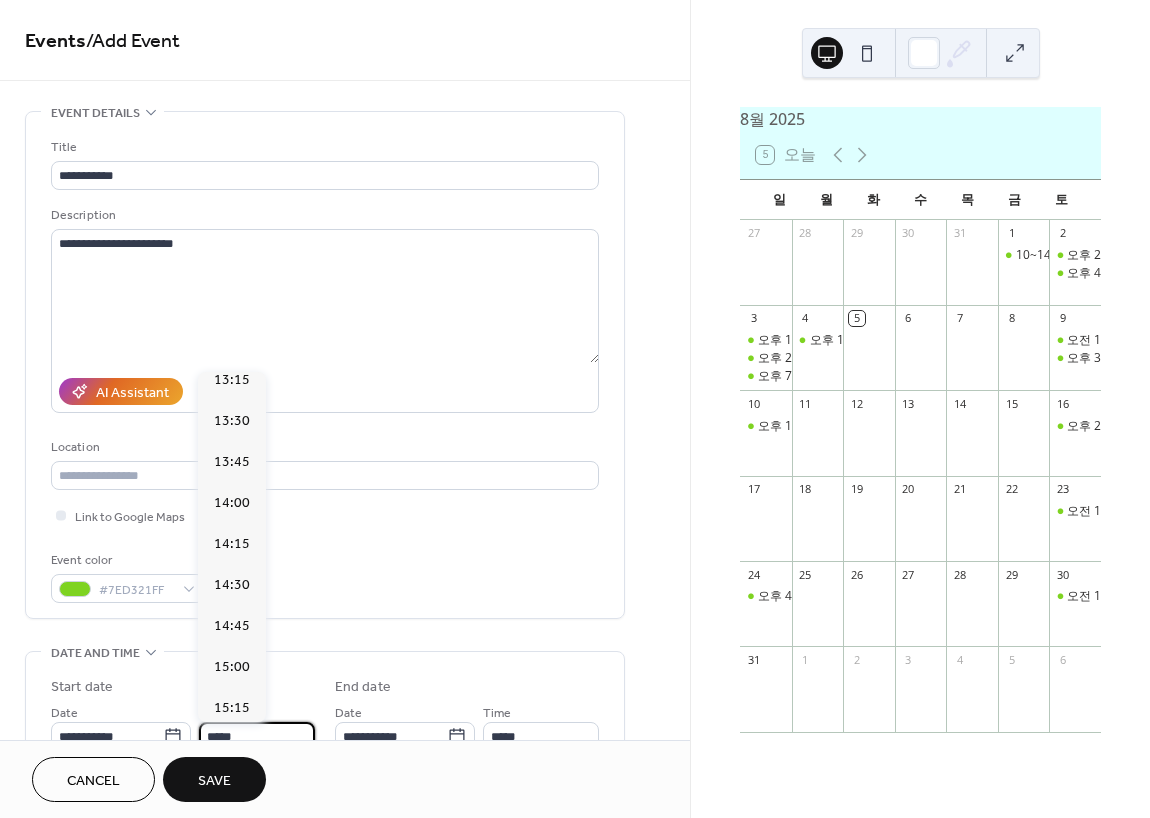 scroll, scrollTop: 2468, scrollLeft: 0, axis: vertical 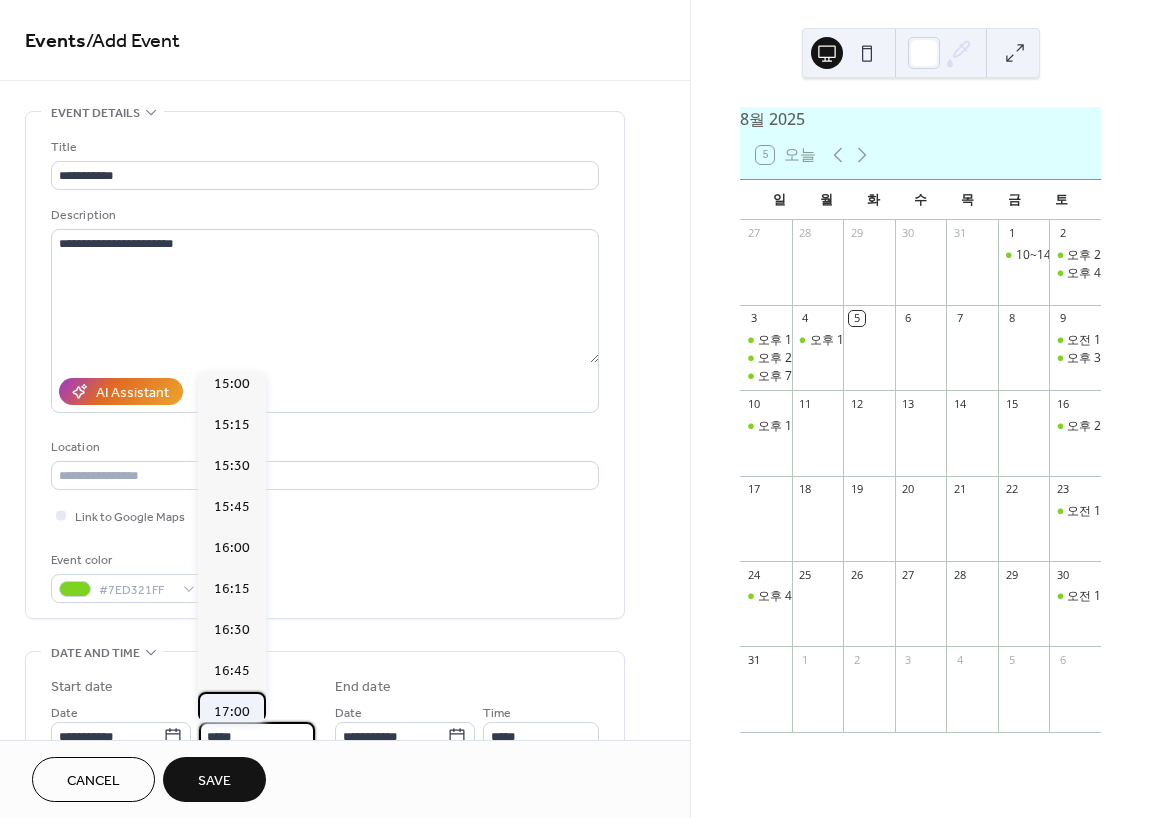 click on "17:00" at bounding box center (232, 712) 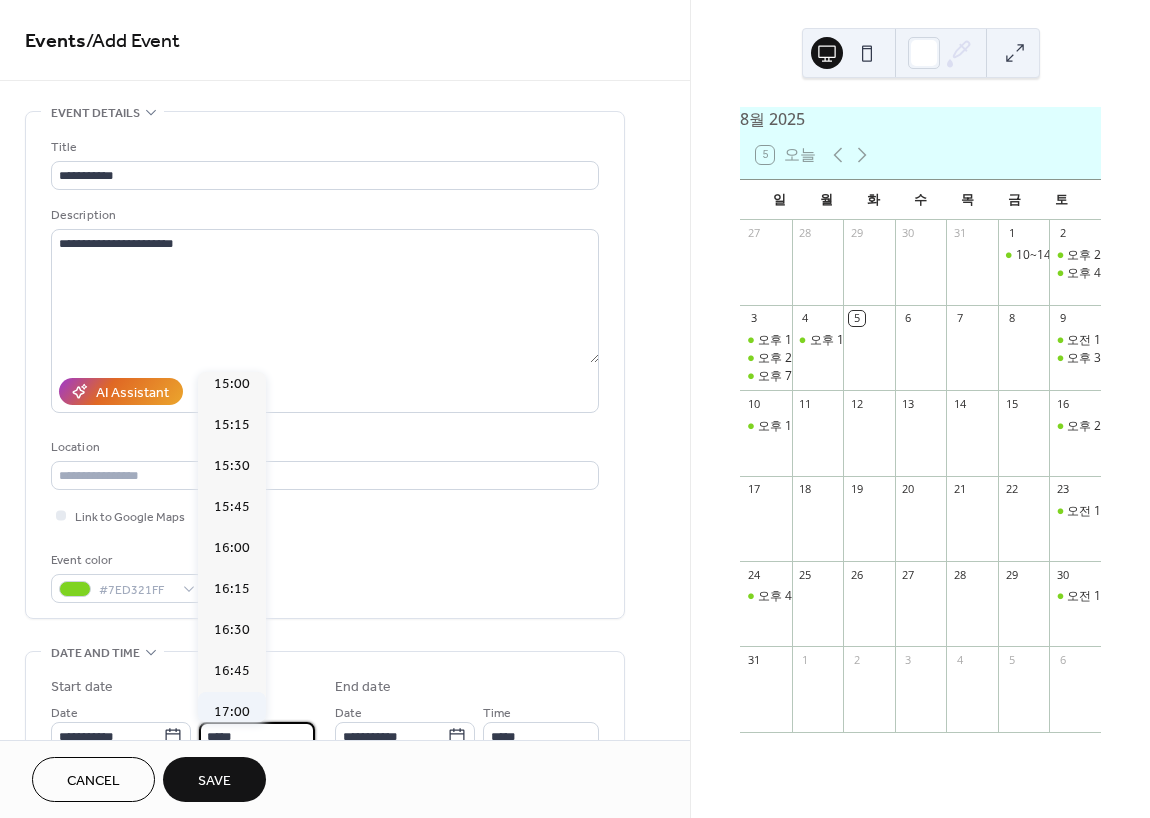 type on "*****" 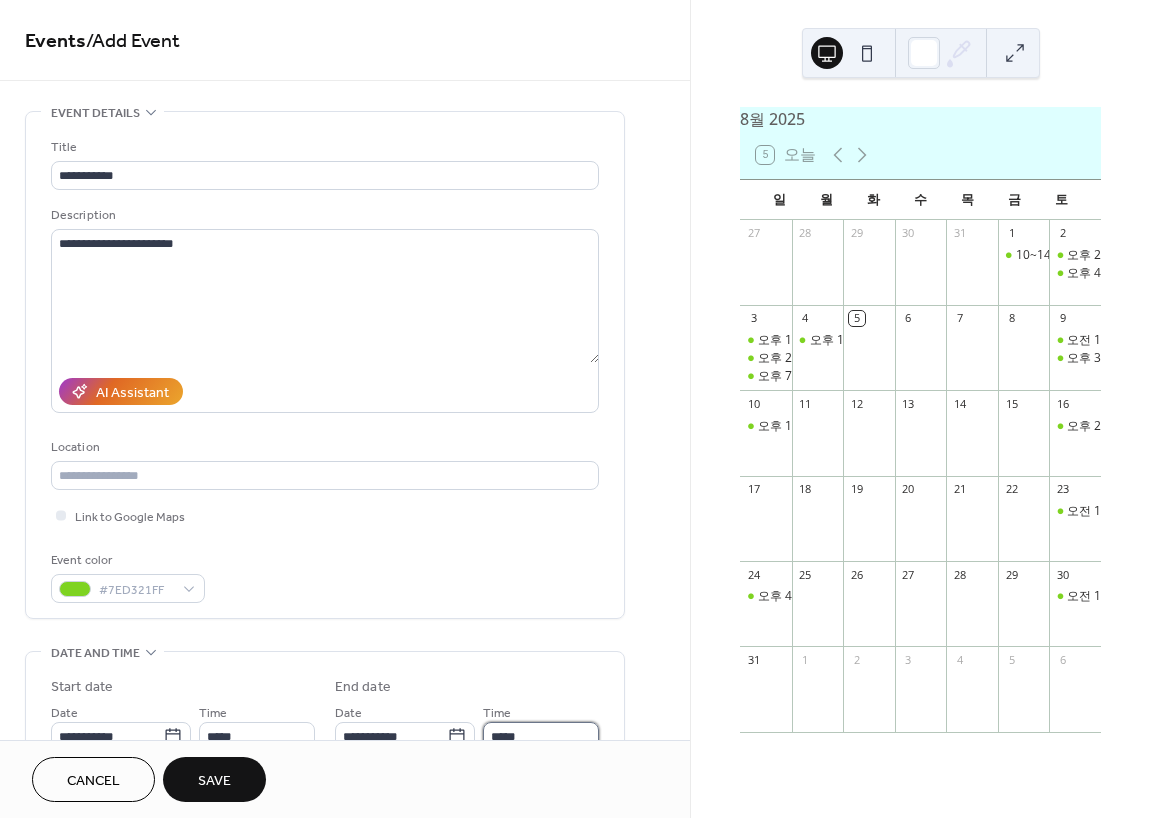 click on "*****" at bounding box center [541, 736] 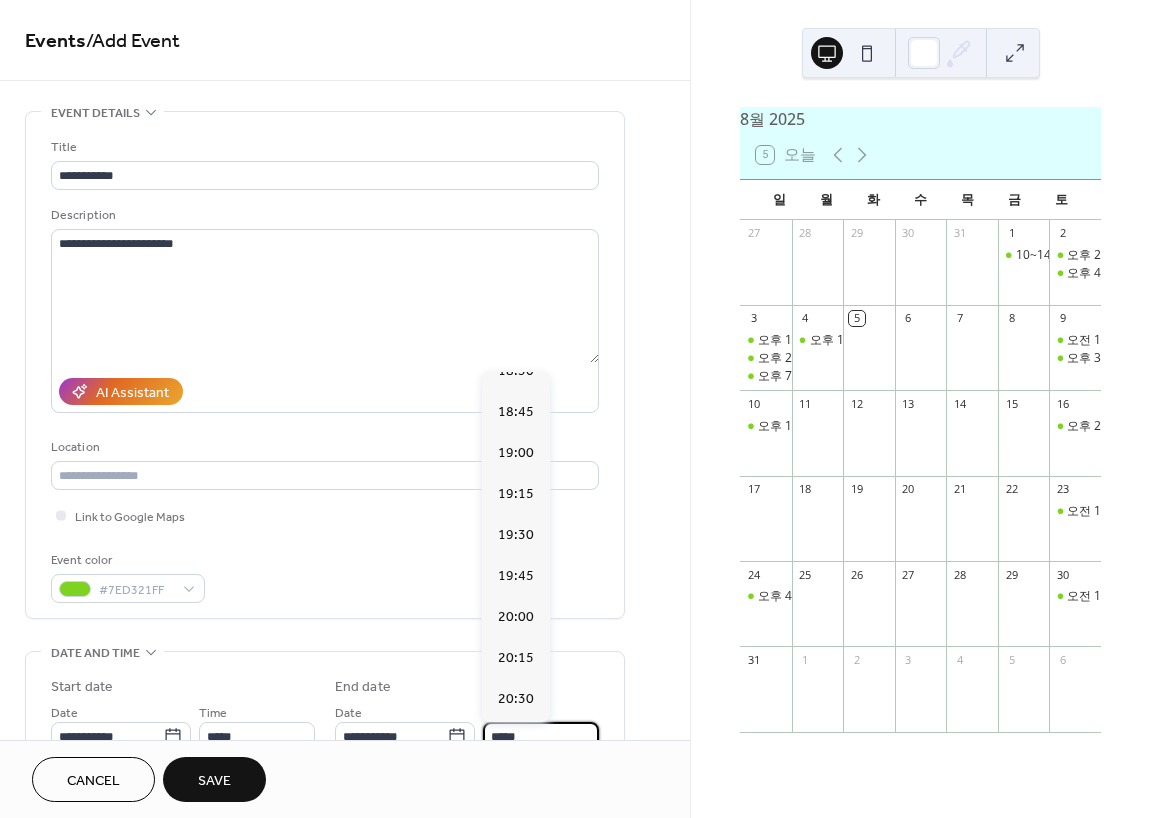 scroll, scrollTop: 400, scrollLeft: 0, axis: vertical 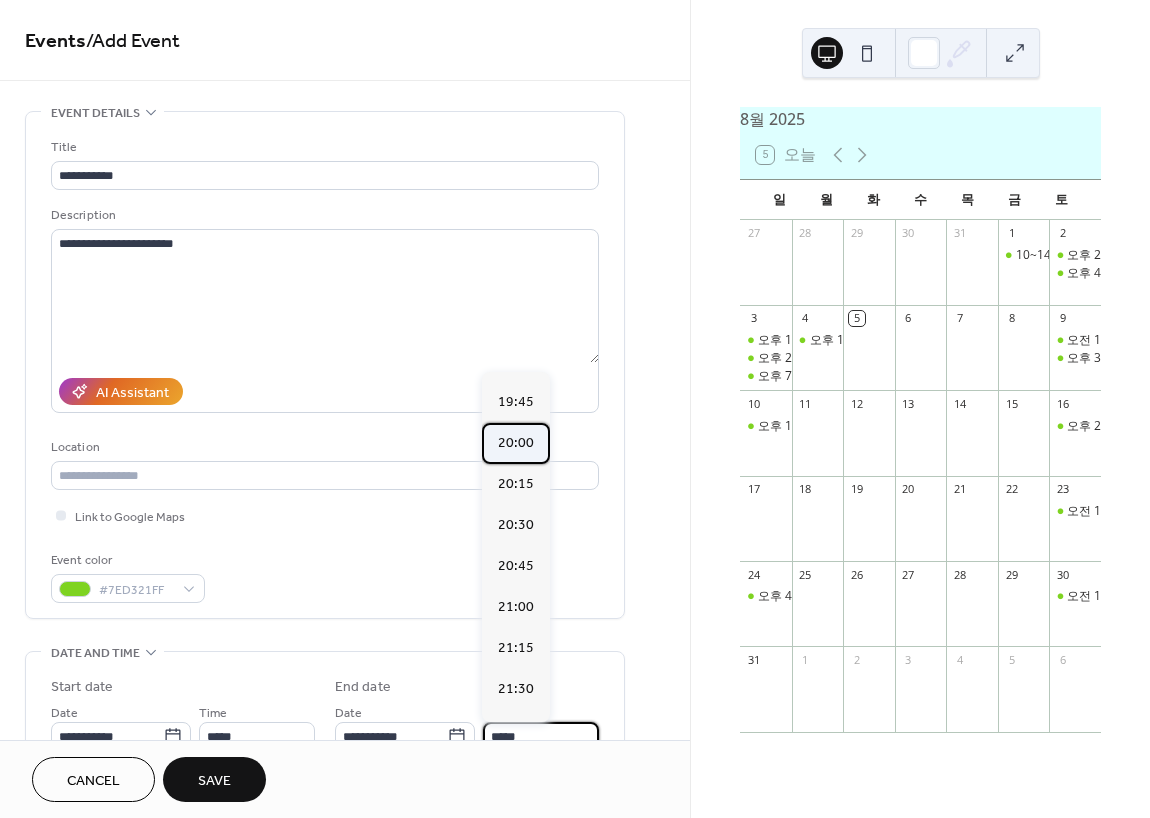 click on "20:00" at bounding box center (516, 443) 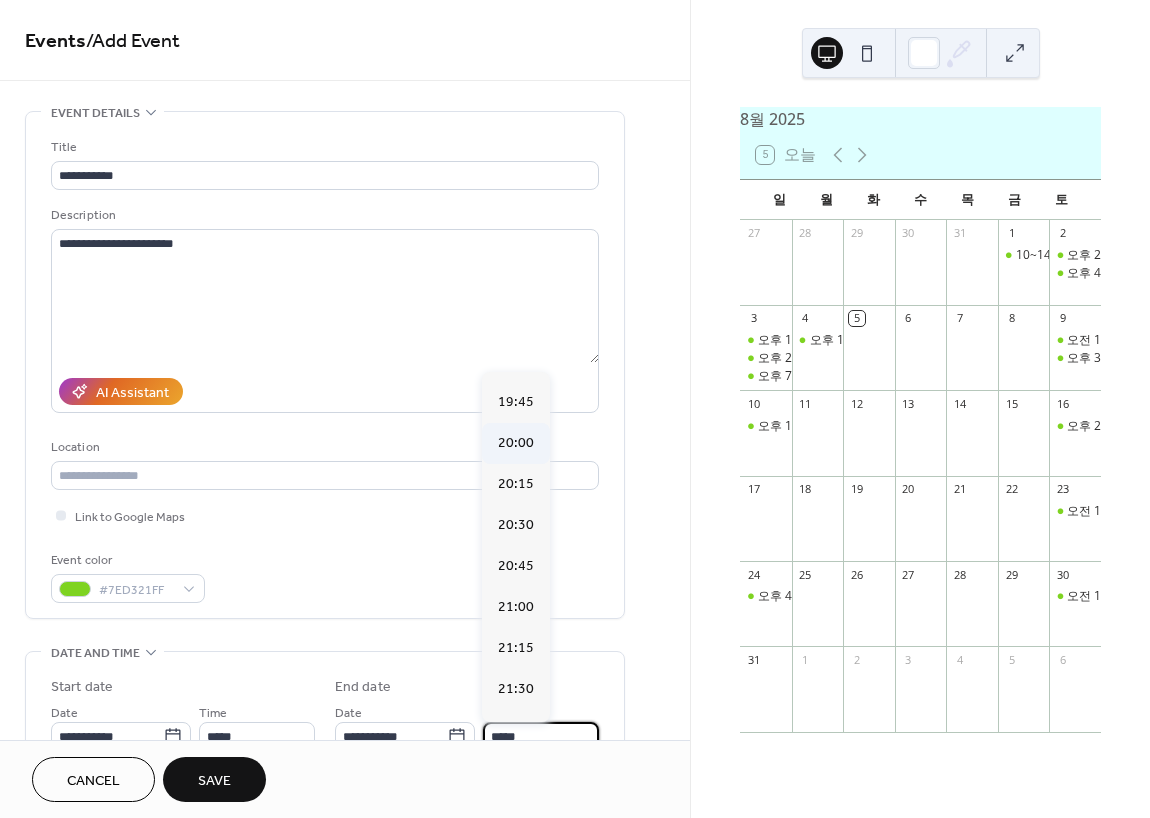 type on "*****" 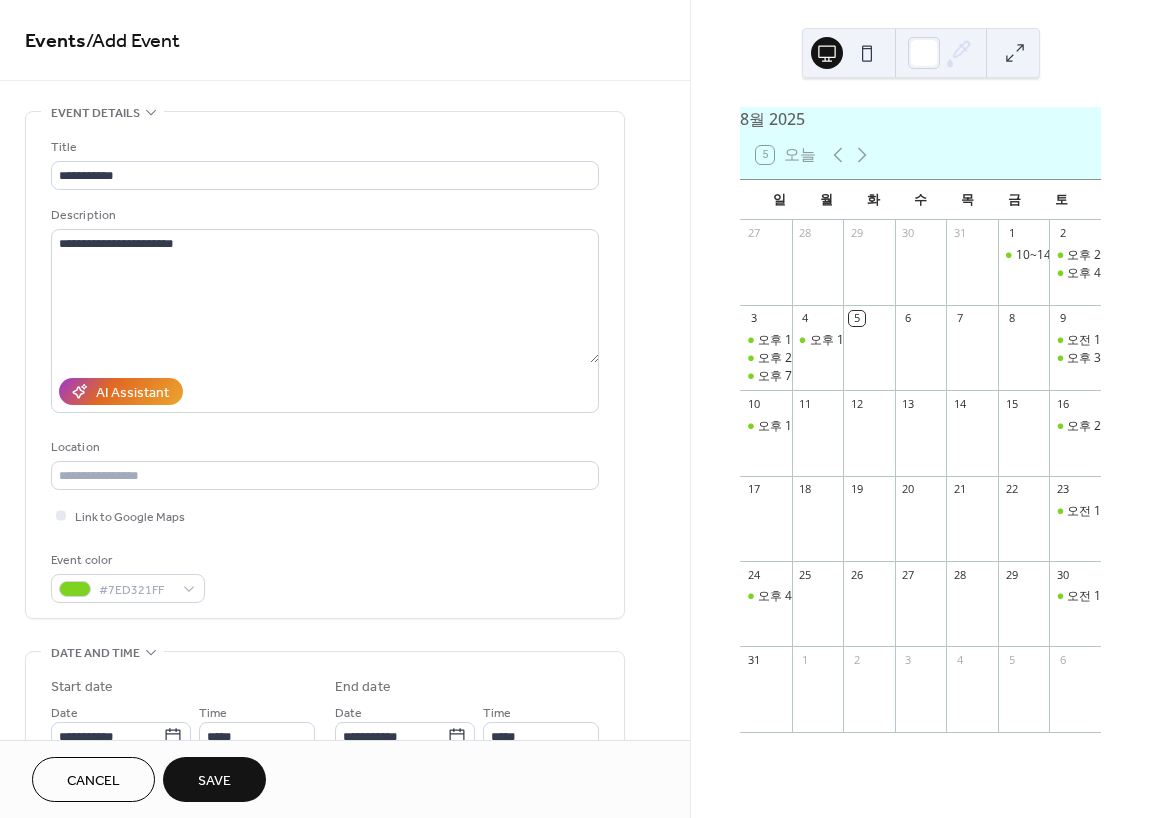 click on "Save" at bounding box center (214, 779) 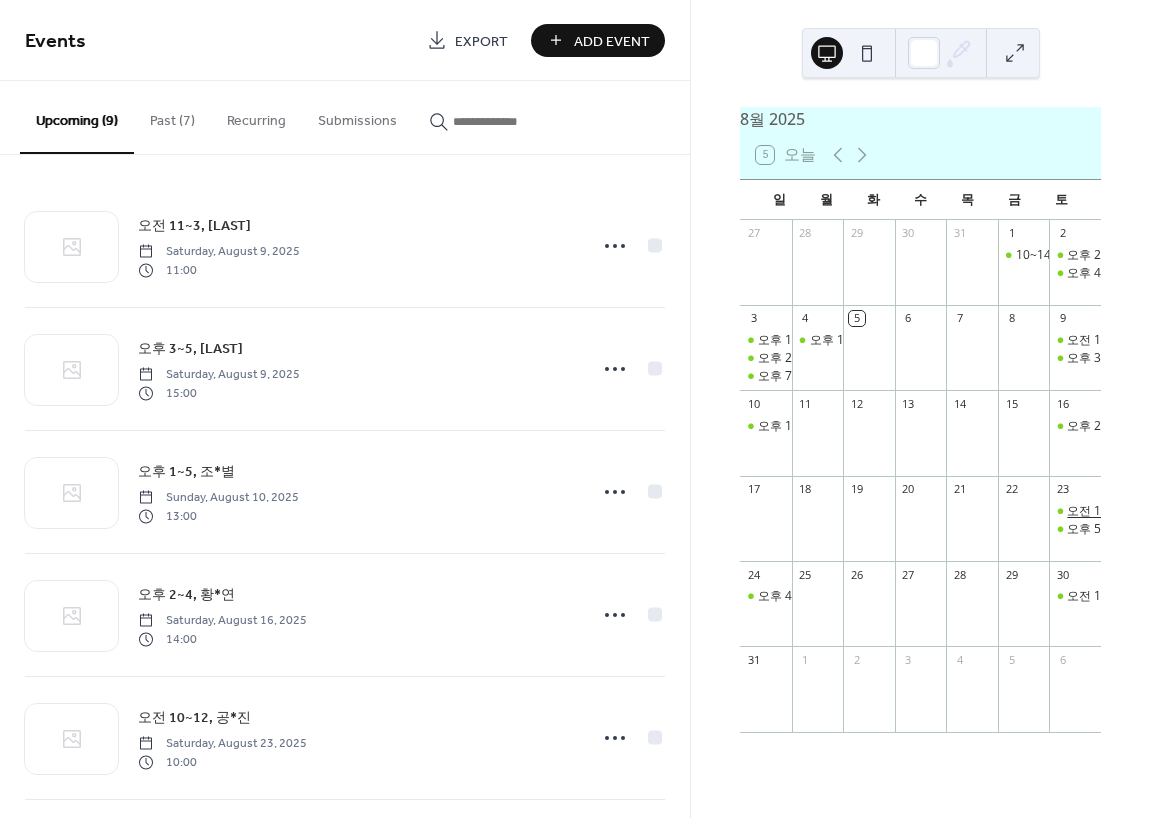click on "오전 10~12, 공*진" at bounding box center [1116, 511] 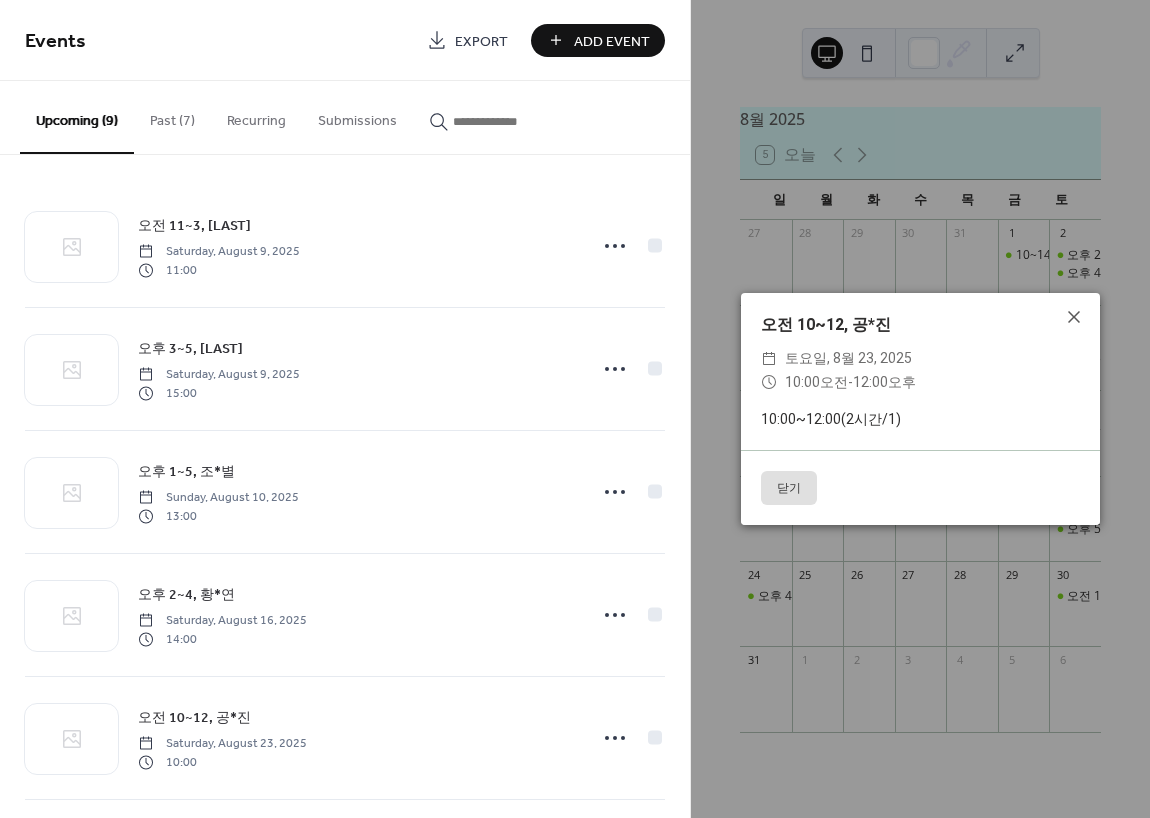 click on "닫기" at bounding box center (789, 488) 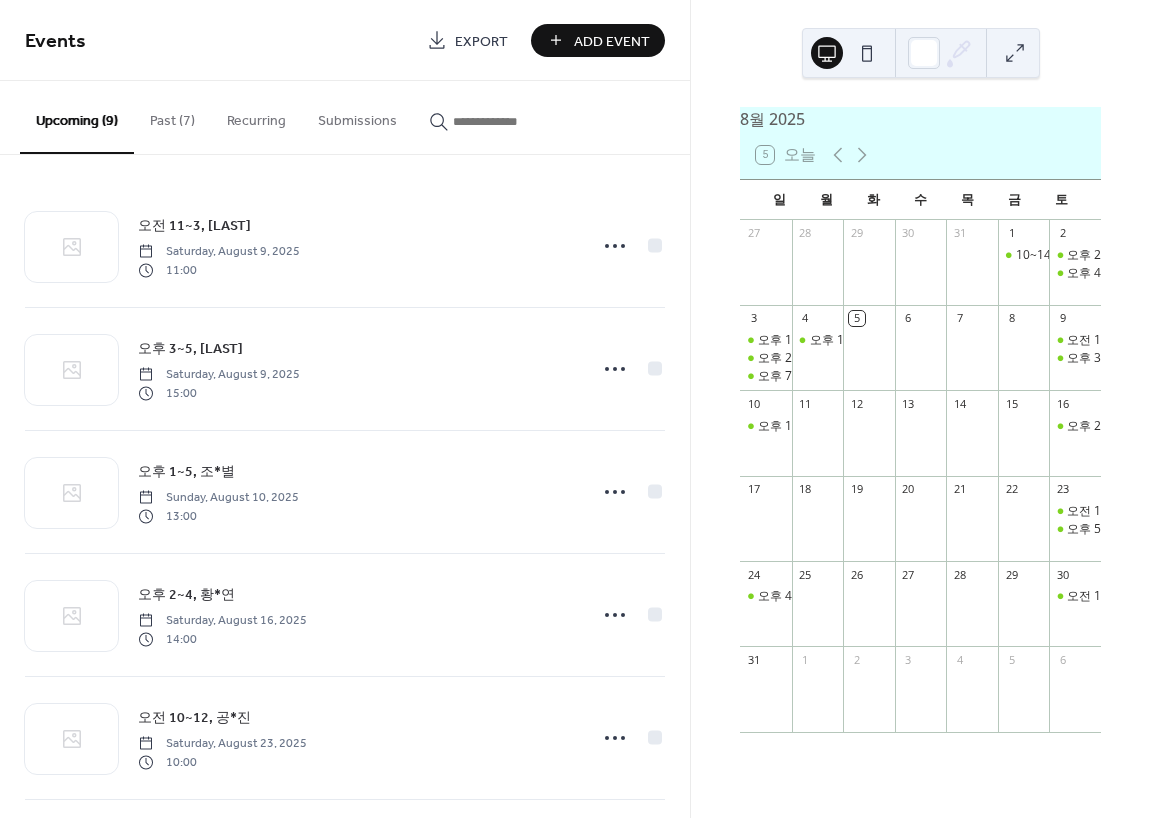 click at bounding box center (1024, 357) 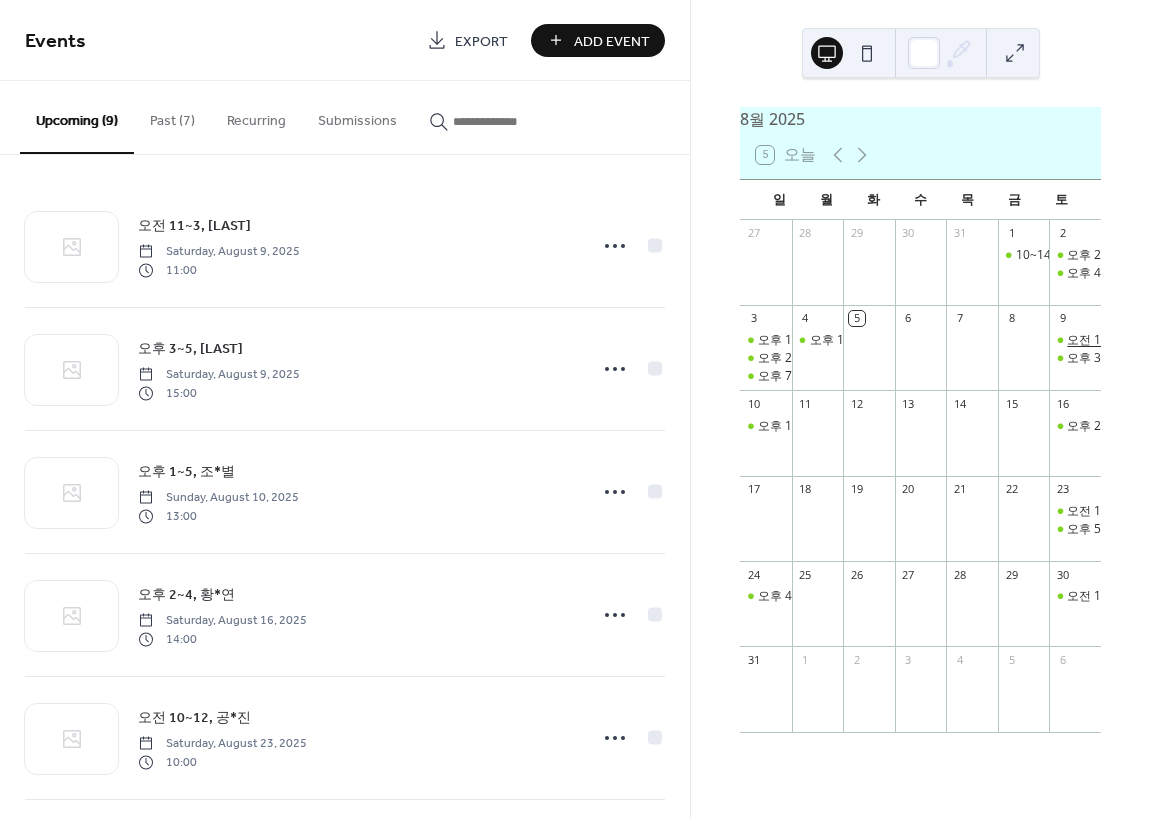 click on "오전 11~3, 최*영" at bounding box center [1115, 340] 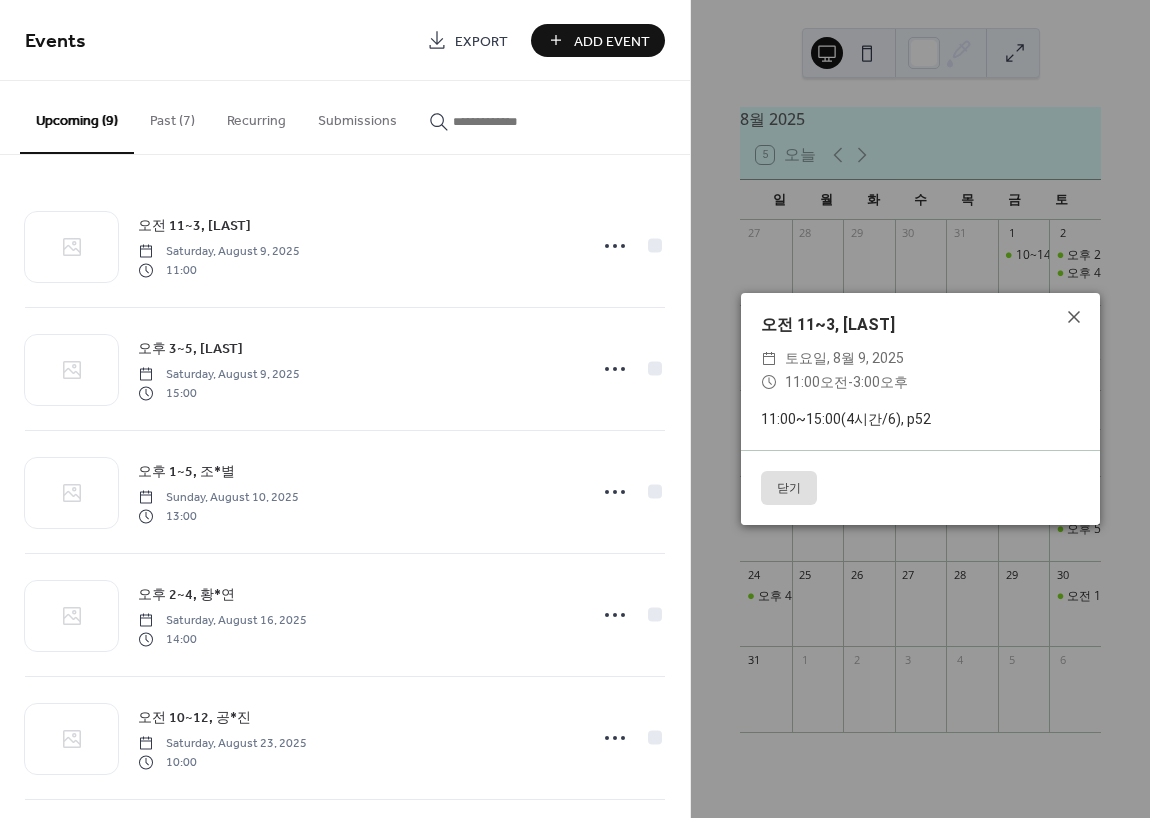 click on "닫기" at bounding box center [789, 488] 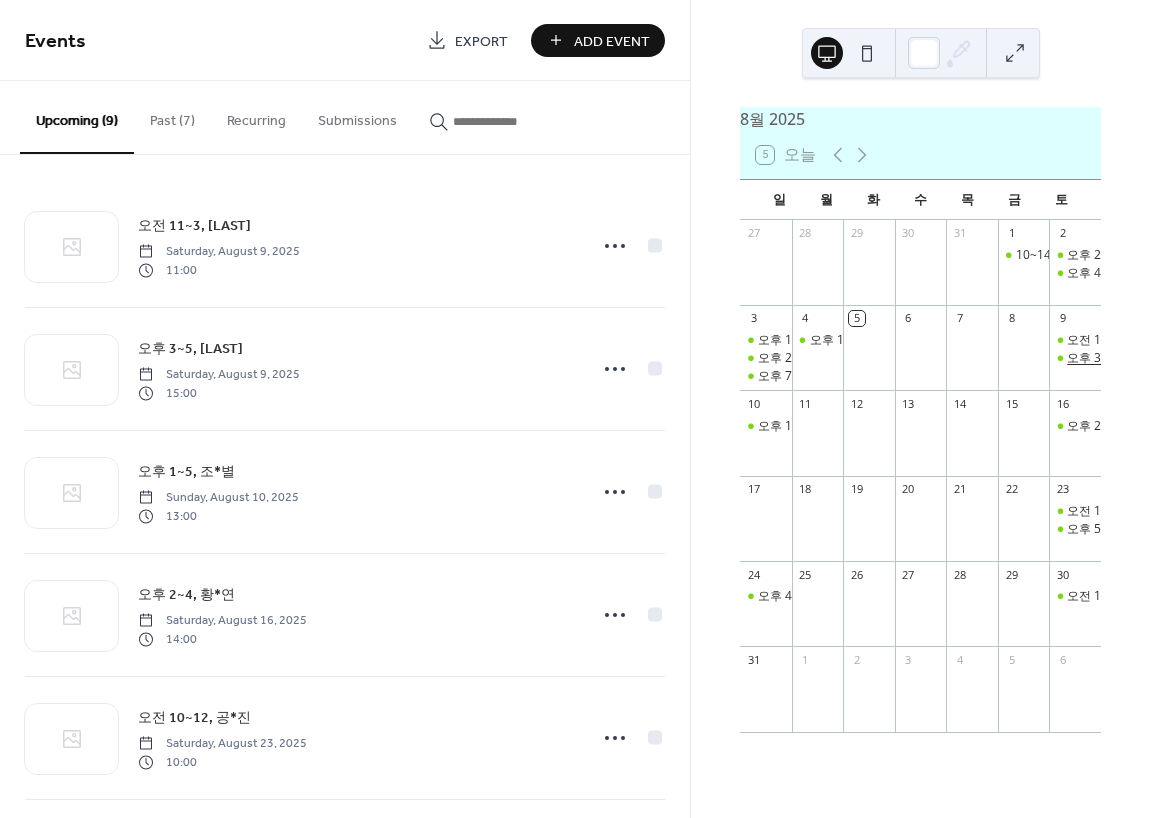 click on "오후 3~5, 이*홍" at bounding box center [1112, 358] 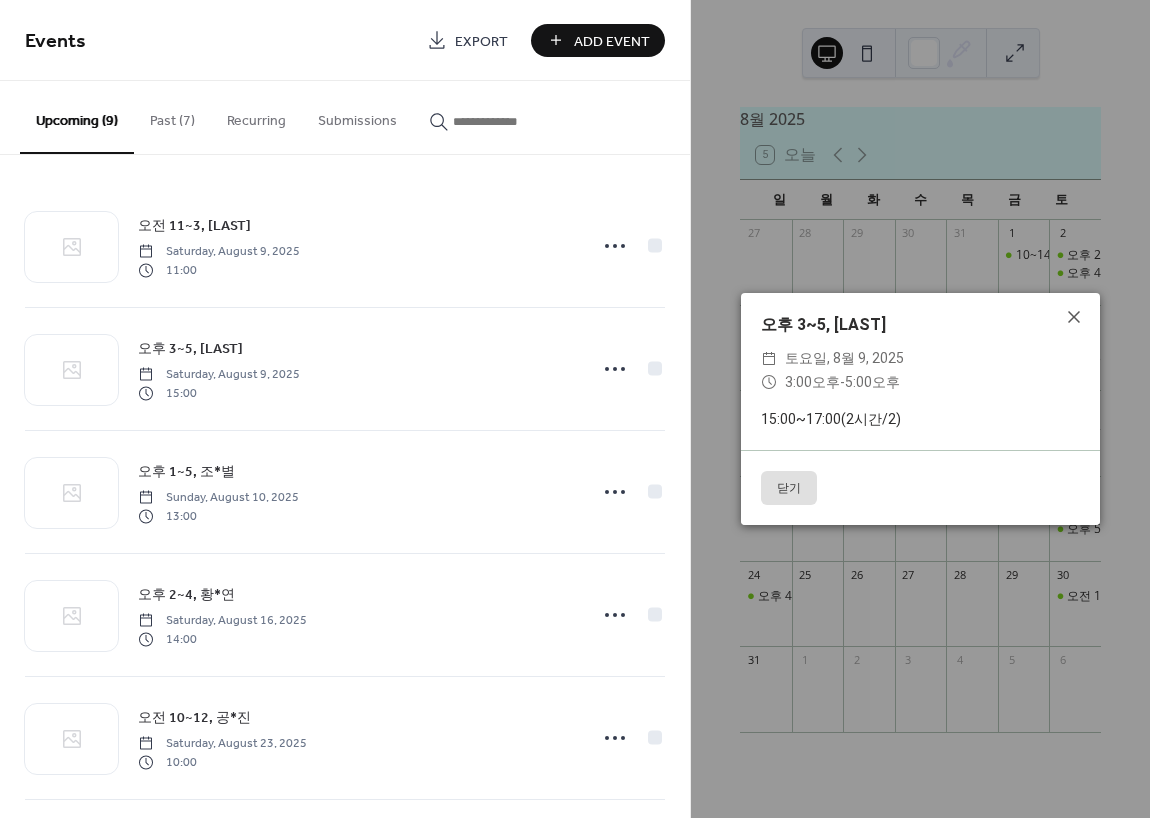 click on "닫기" at bounding box center [789, 488] 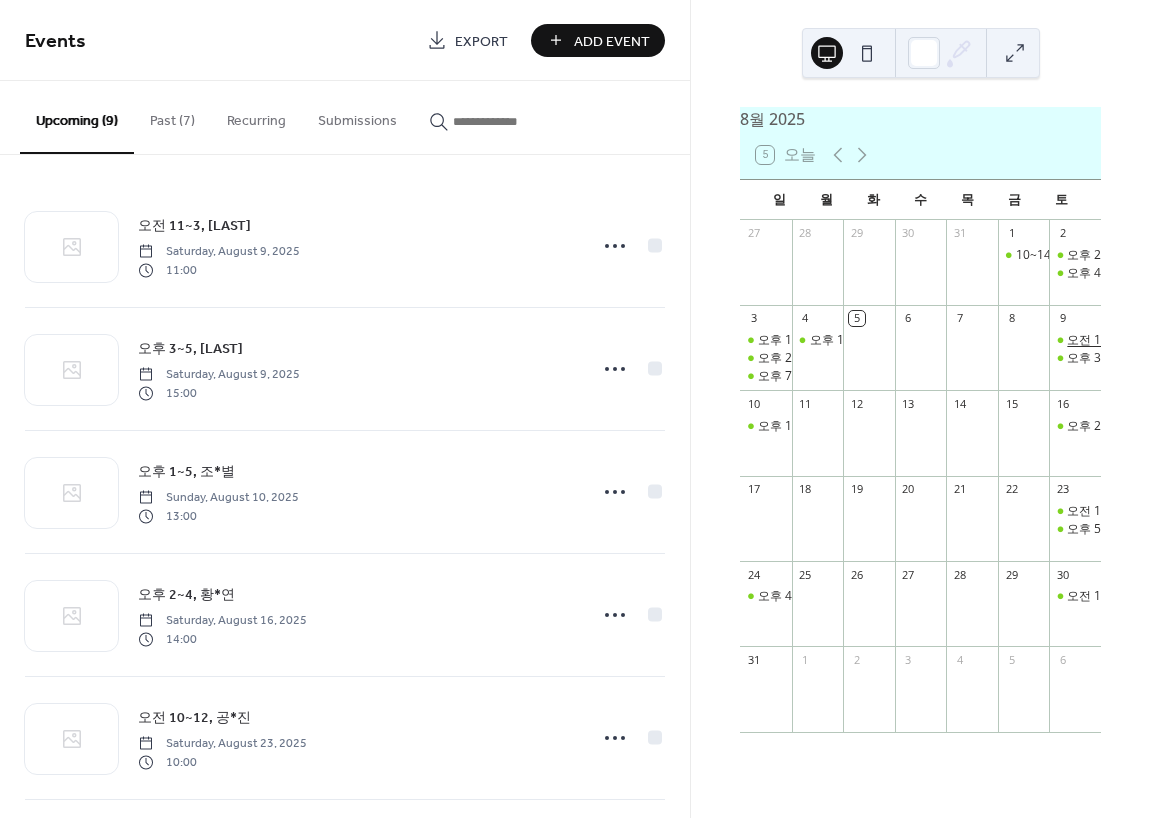 click on "오전 11~3, 최*영" at bounding box center [1115, 340] 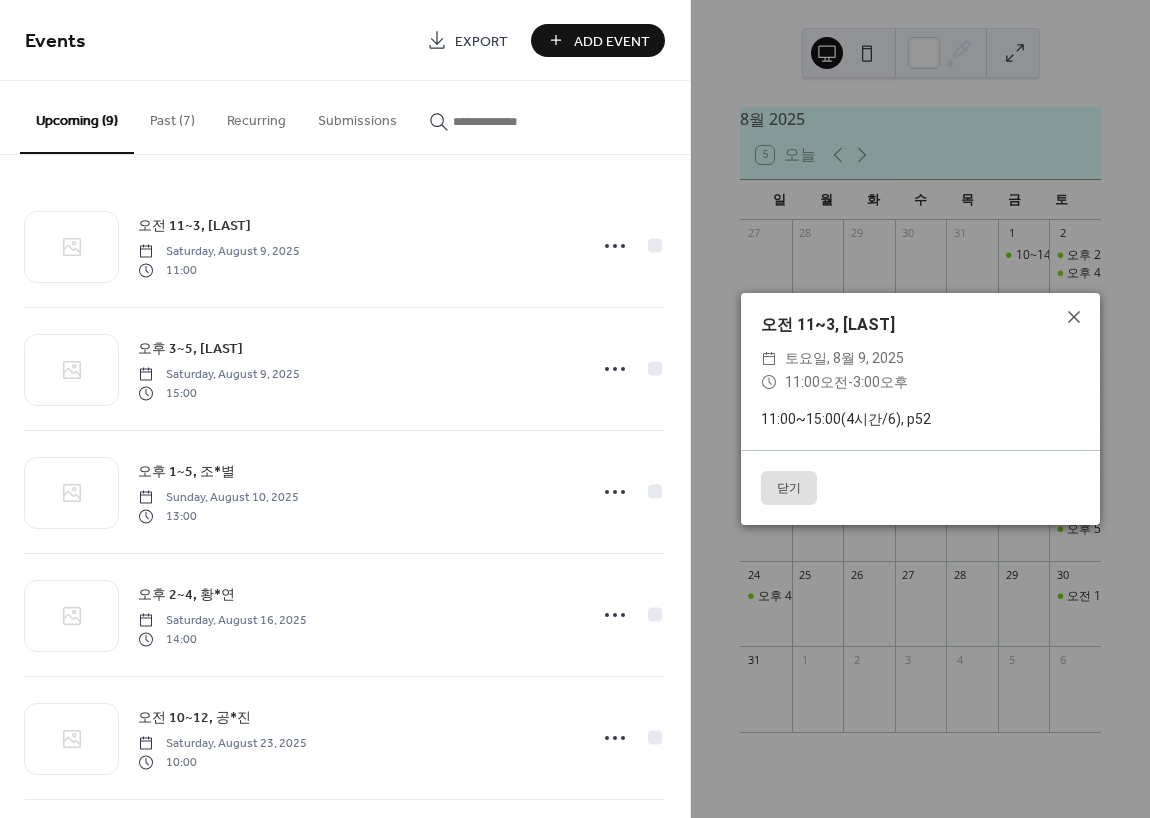 click on "오전 11~3, 최*영 ​ 토요일, 8월 9, 2025 ​ 11:00오전 - 3:00오후 11:00~15:00(4시간/6), p52" at bounding box center (920, 372) 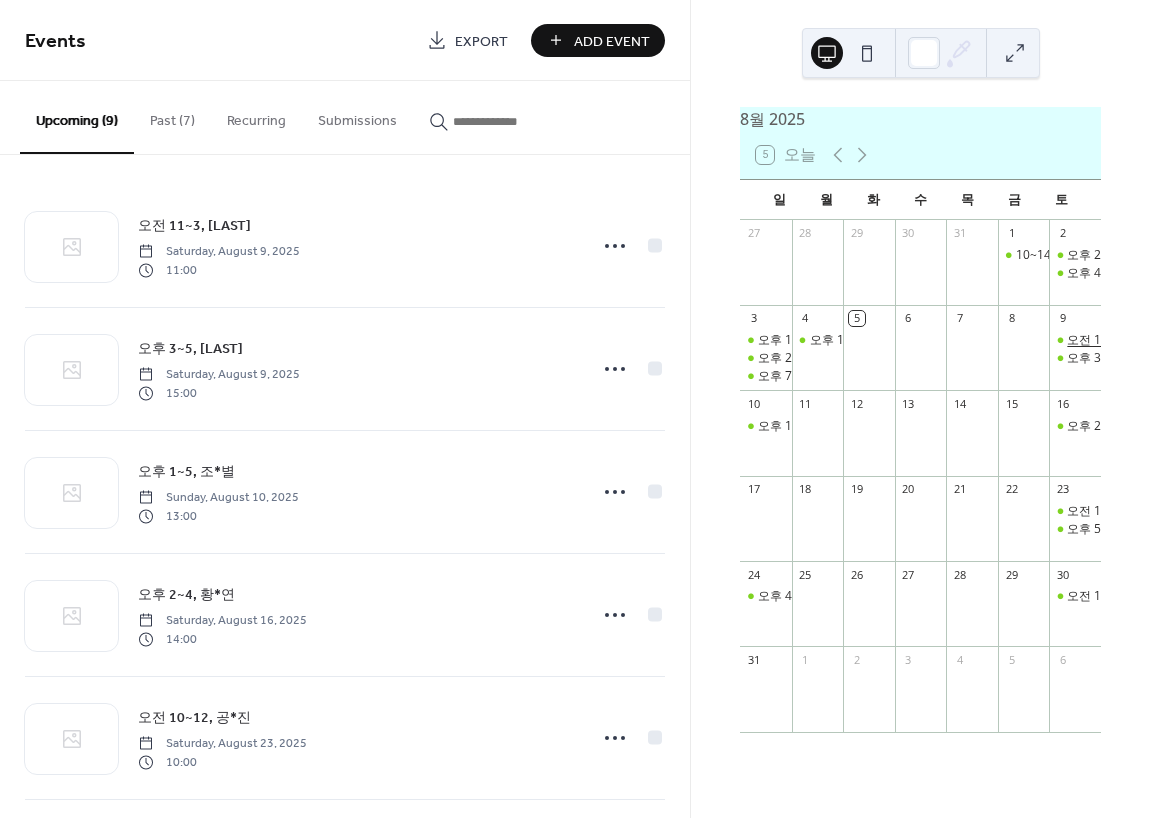 click on "오전 11~3, 최*영" at bounding box center [1115, 340] 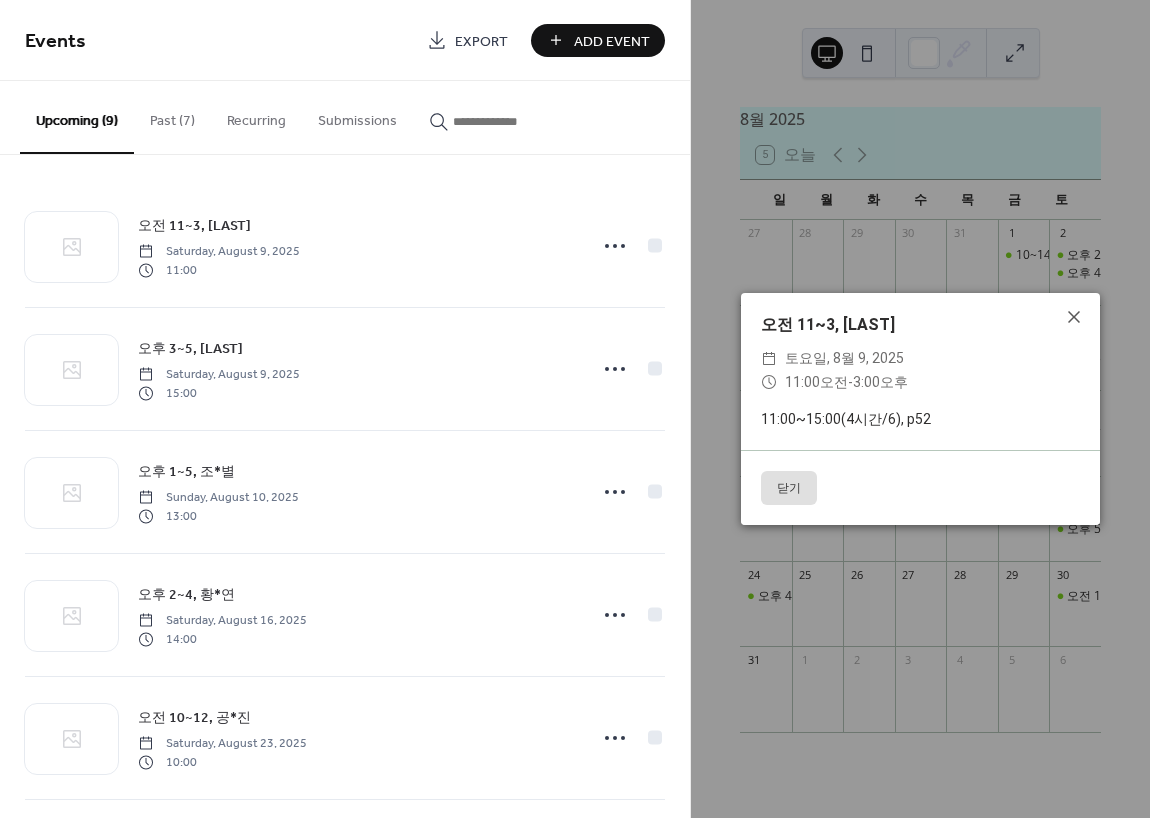 click on "닫기" at bounding box center (789, 488) 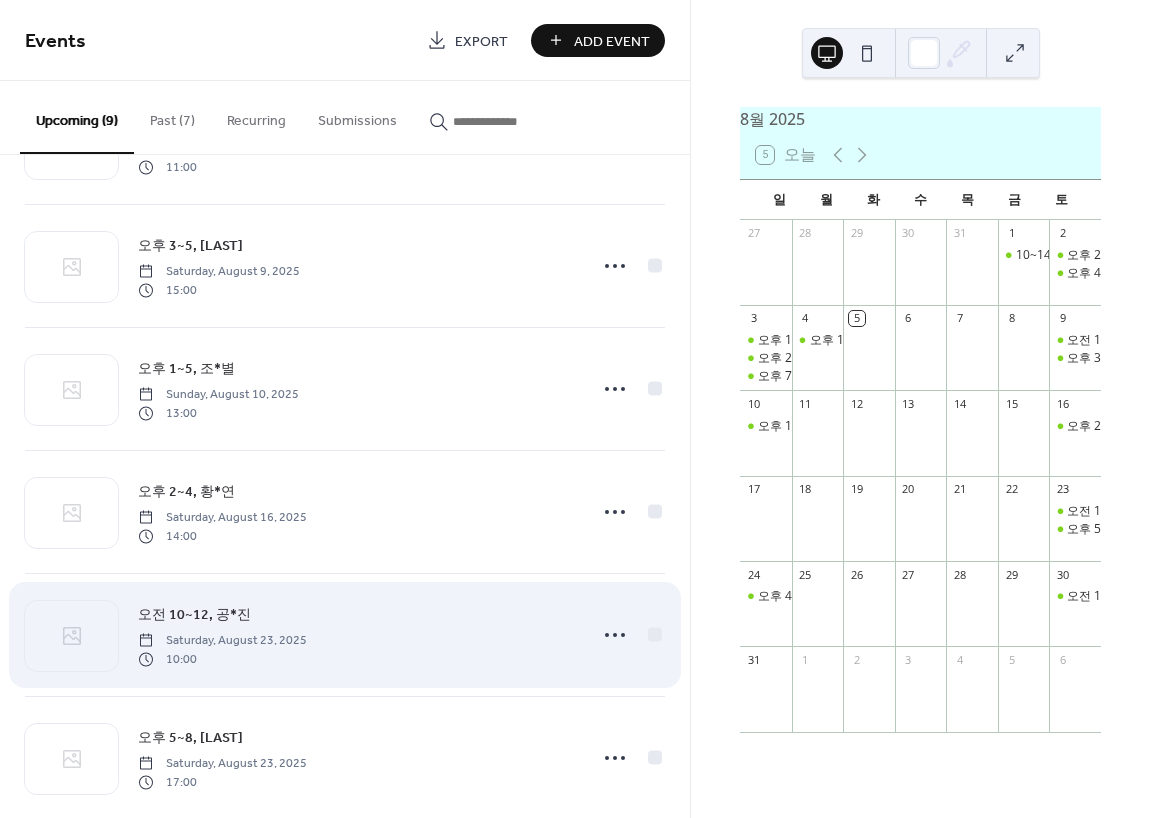 scroll, scrollTop: 0, scrollLeft: 0, axis: both 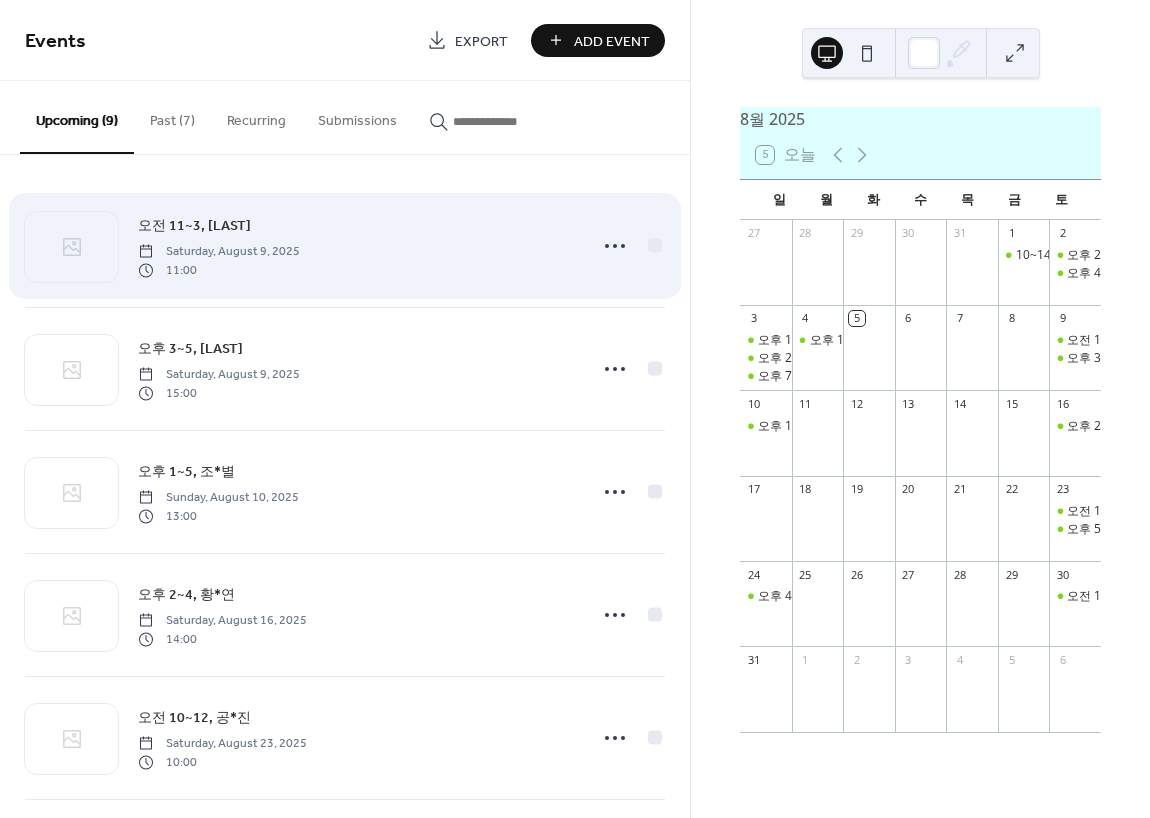 click on "오전 11~3, 최*영 Saturday, August 9, 2025 11:00" at bounding box center (356, 246) 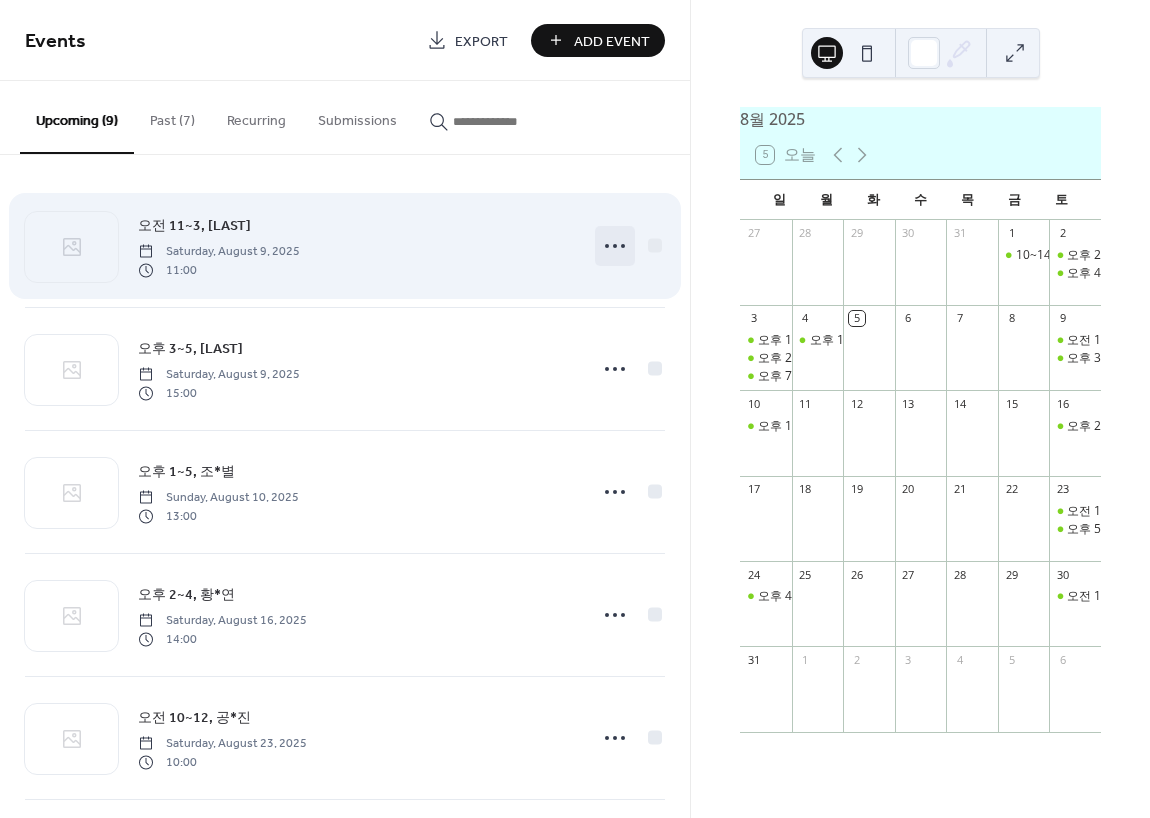 click 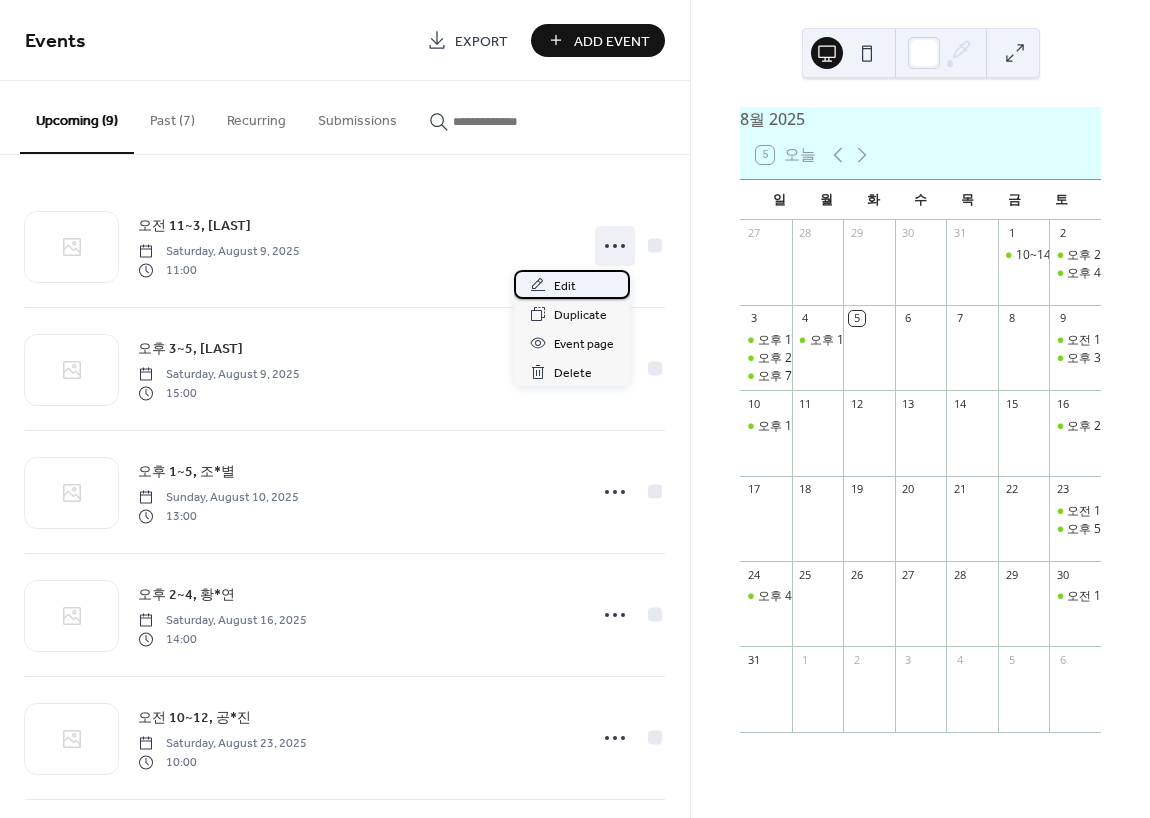 click on "Edit" at bounding box center (565, 286) 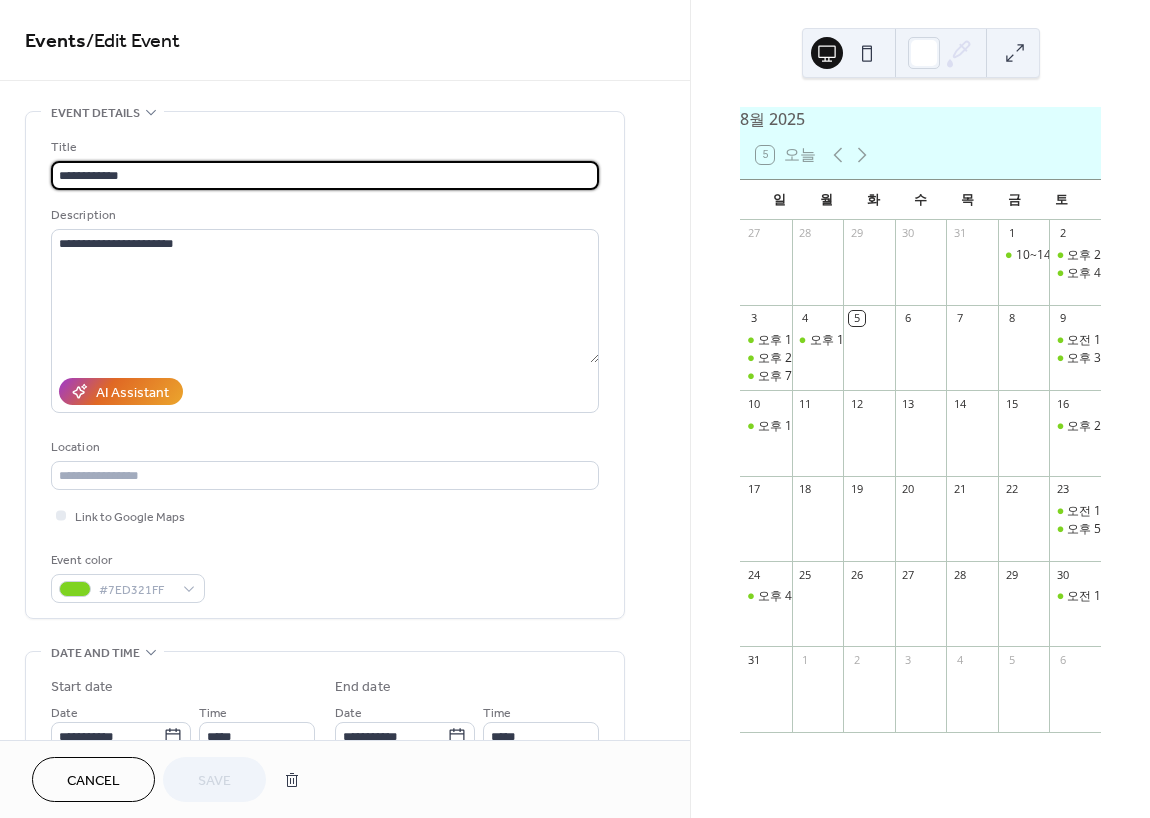 click on "**********" at bounding box center [325, 175] 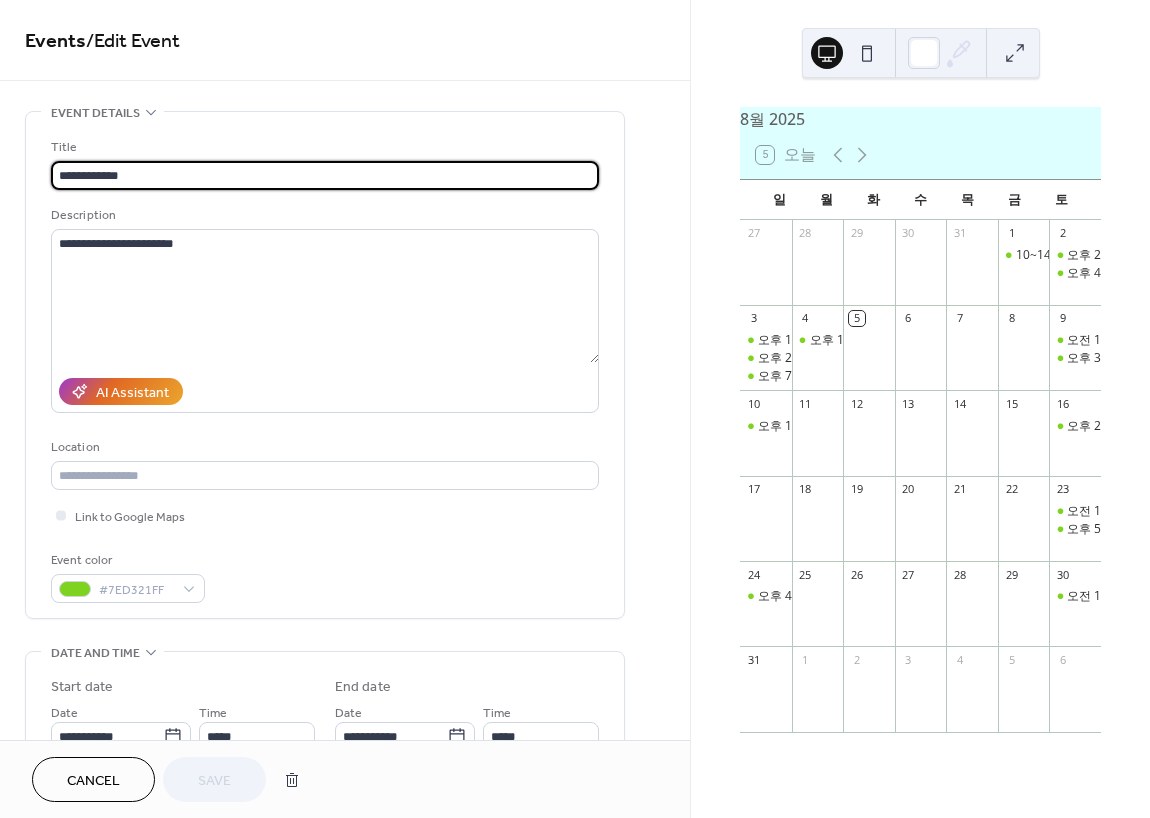 drag, startPoint x: 110, startPoint y: 178, endPoint x: 40, endPoint y: 168, distance: 70.71068 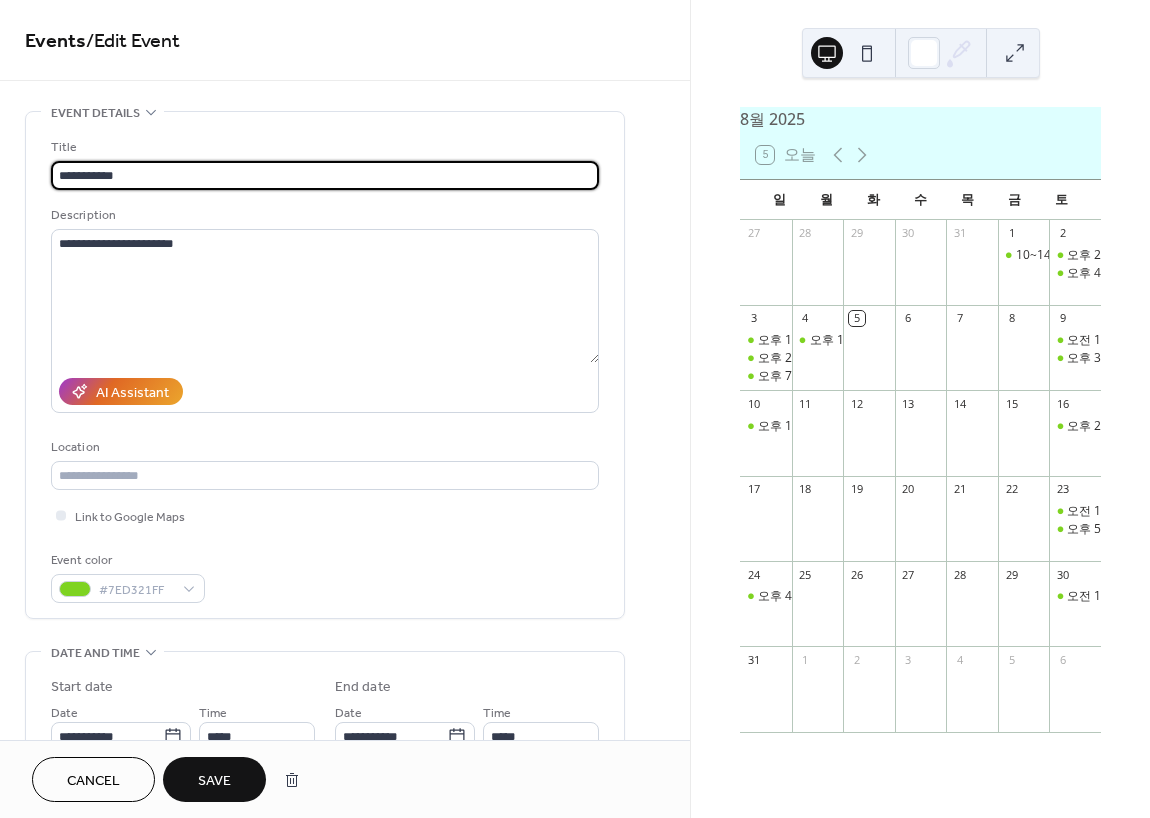 type on "**********" 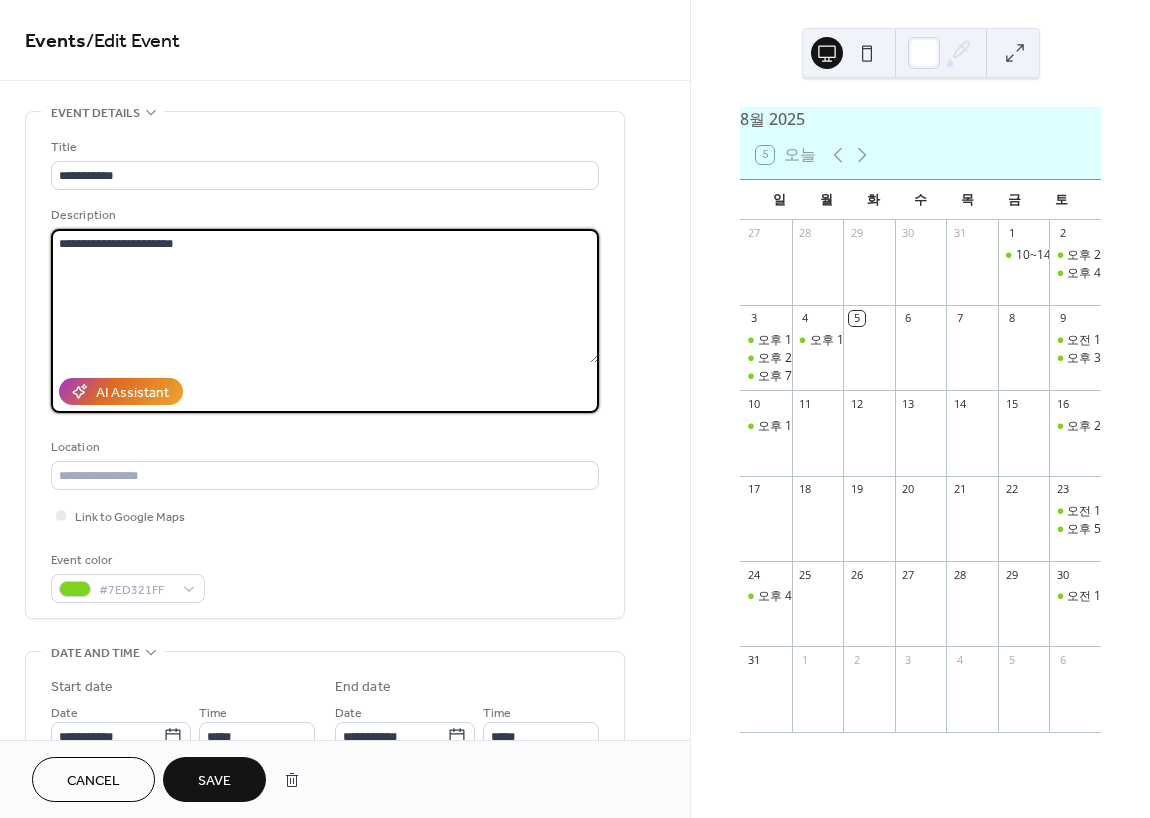 click on "**********" at bounding box center (325, 296) 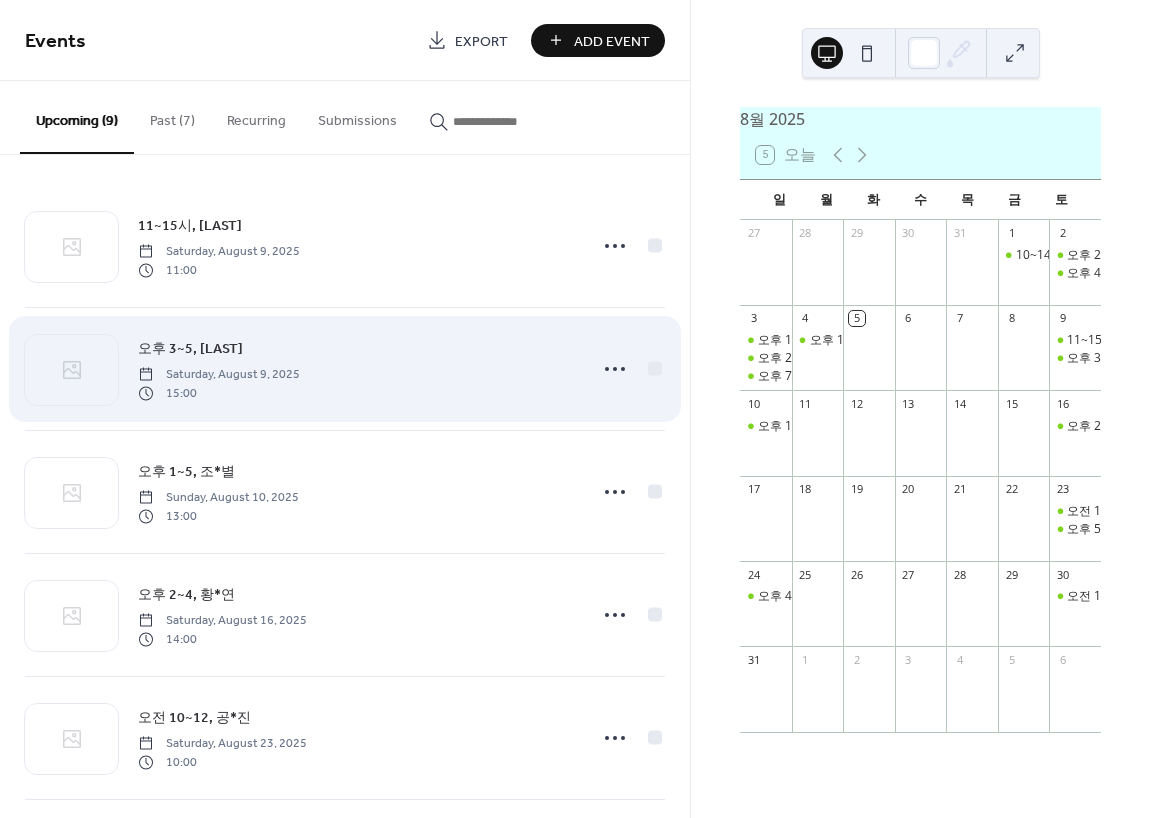 click 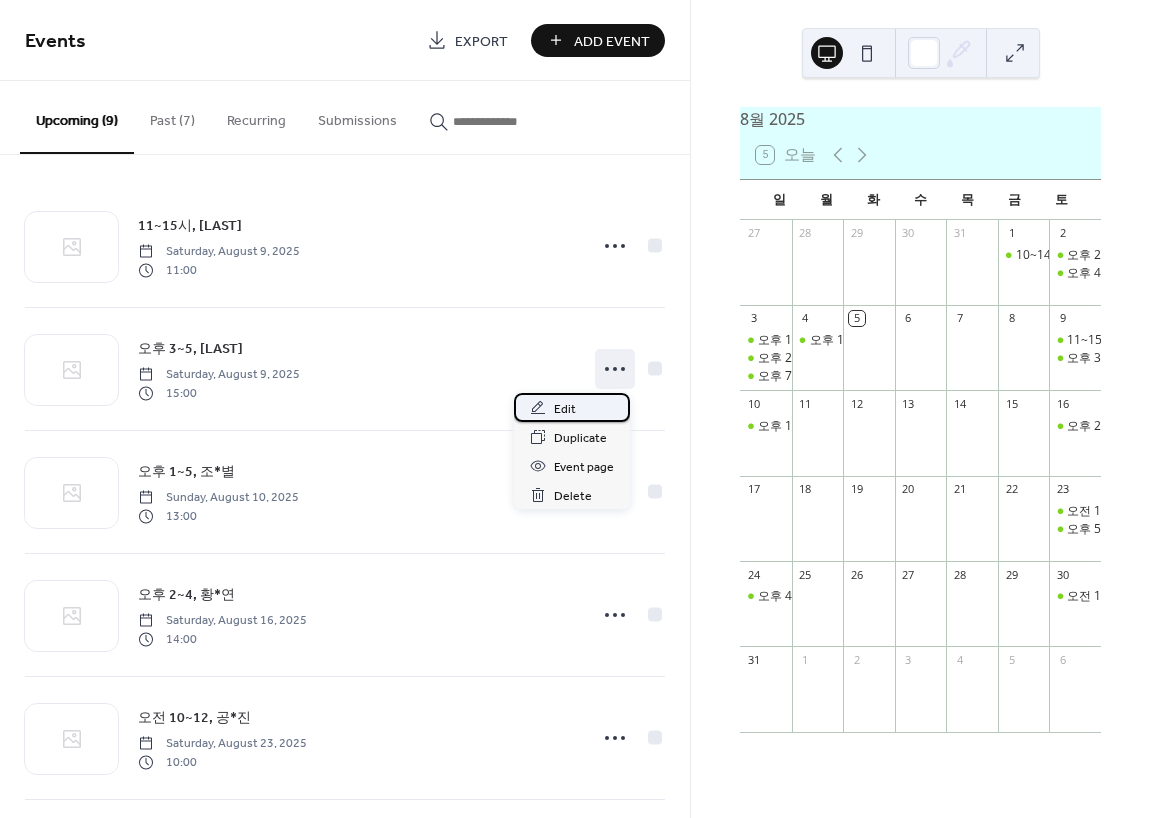 click on "Edit" at bounding box center [572, 407] 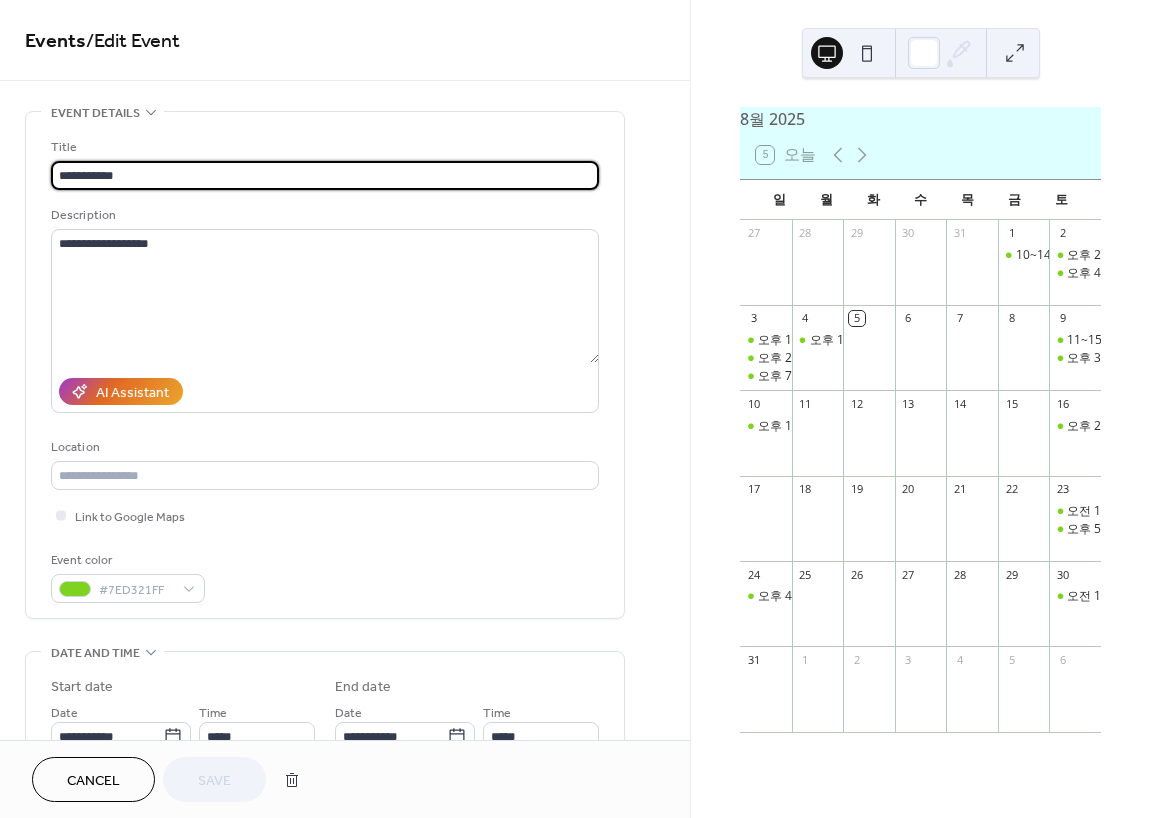 click on "**********" at bounding box center [325, 175] 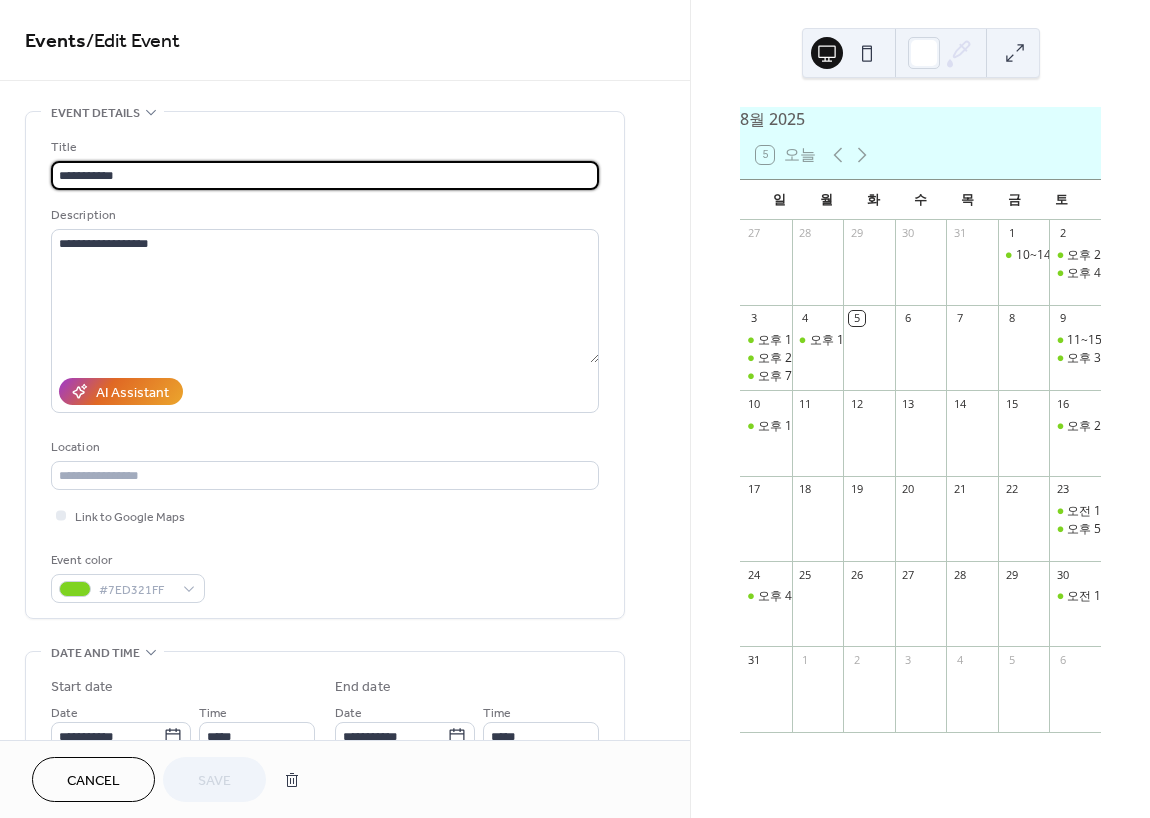 click on "**********" at bounding box center (325, 175) 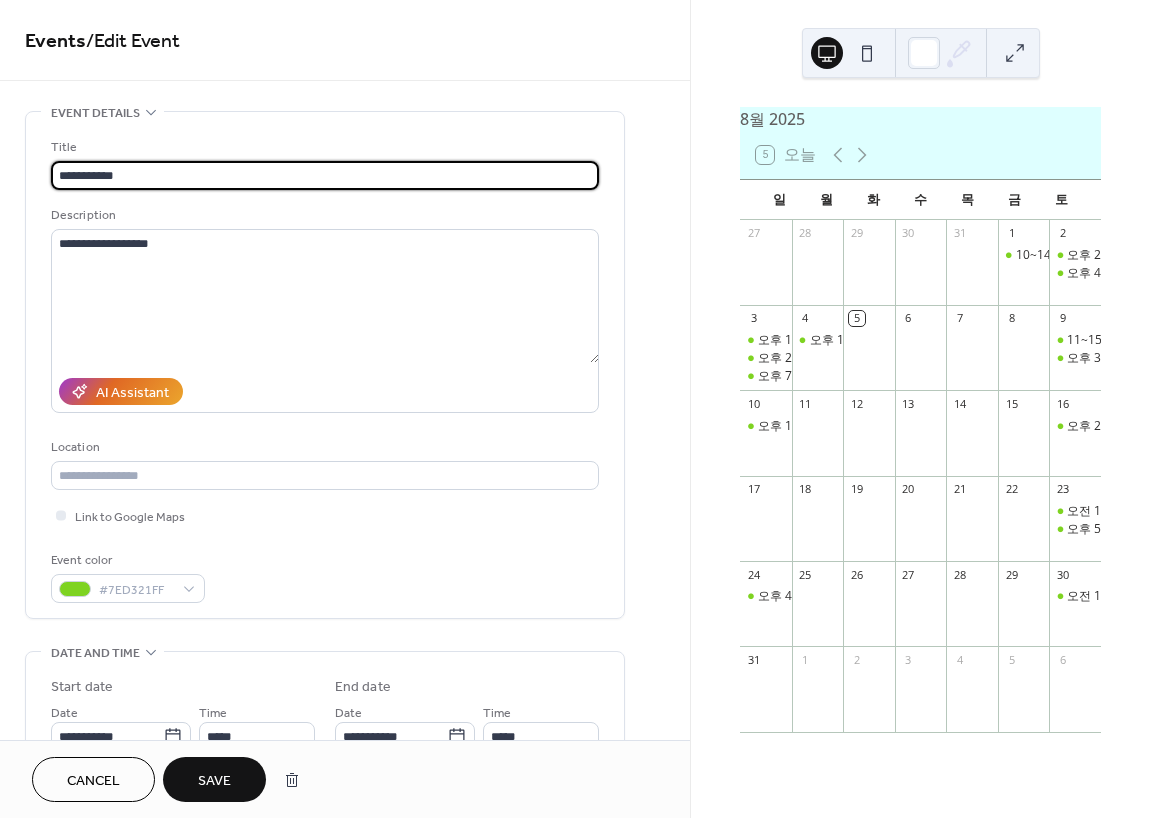 type on "**********" 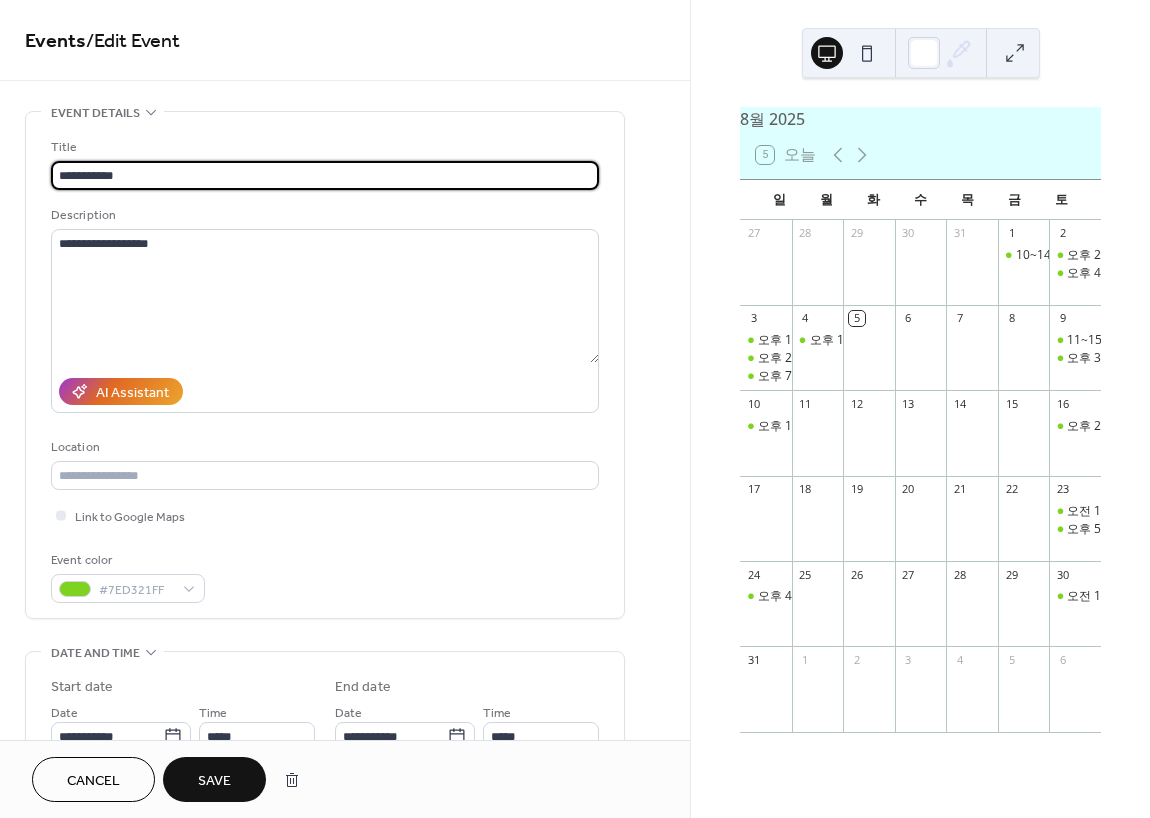 click on "Save" at bounding box center [214, 779] 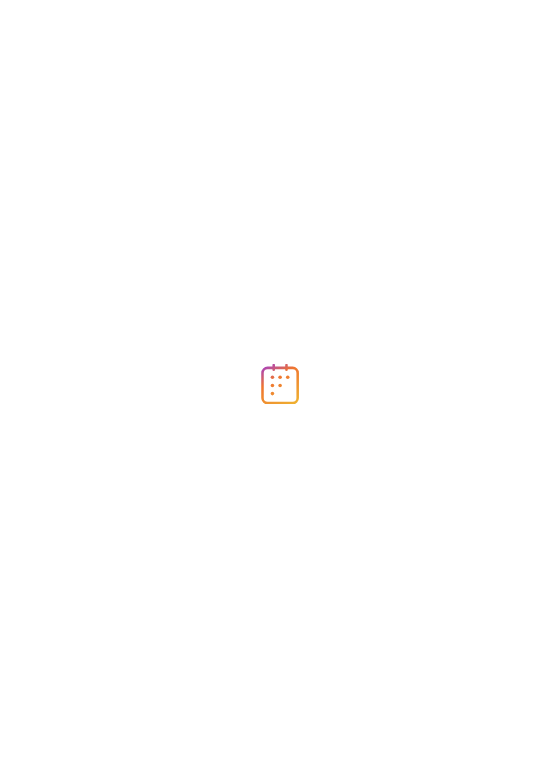 scroll, scrollTop: 0, scrollLeft: 0, axis: both 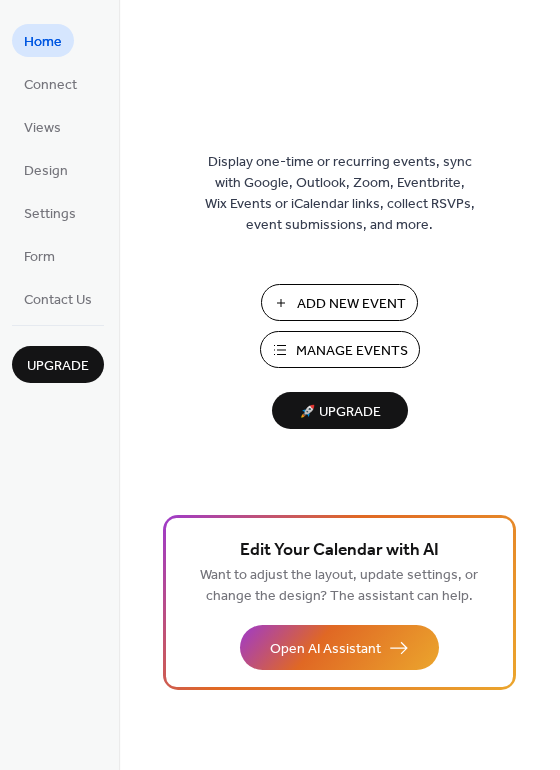 click on "Add New Event" at bounding box center (351, 304) 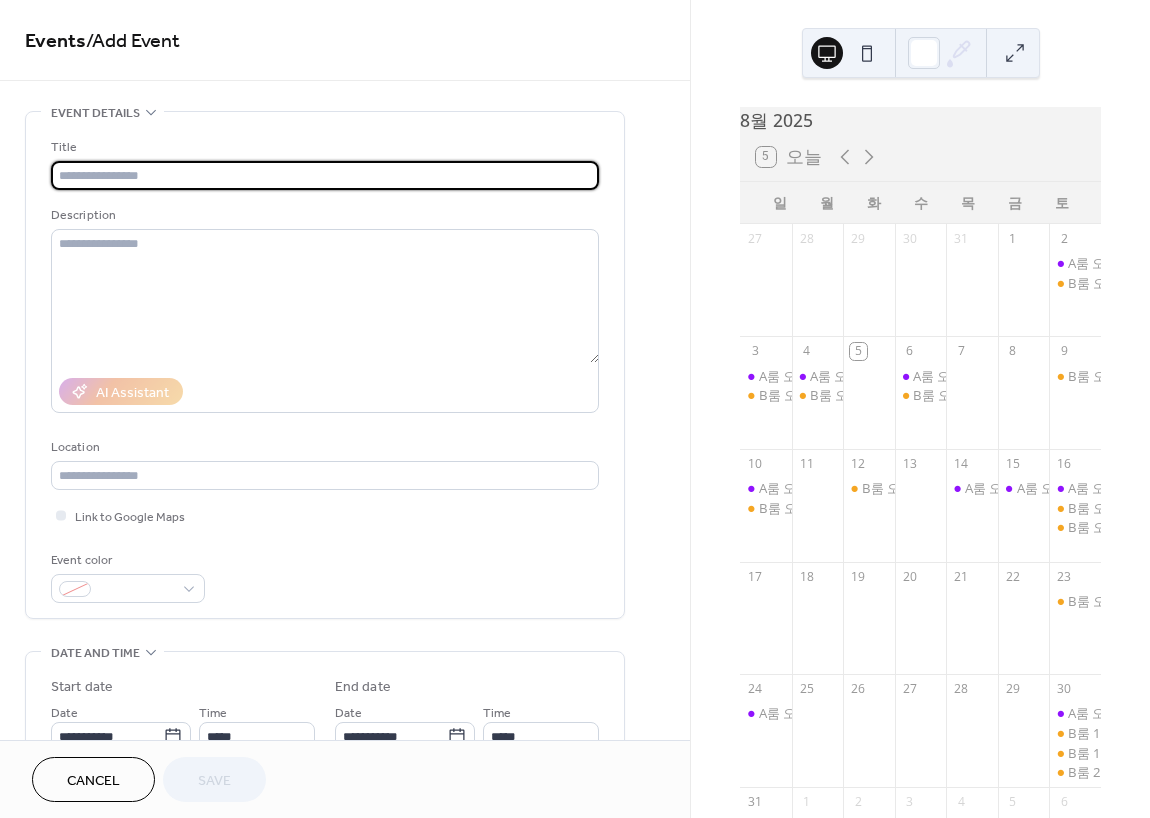 scroll, scrollTop: 0, scrollLeft: 0, axis: both 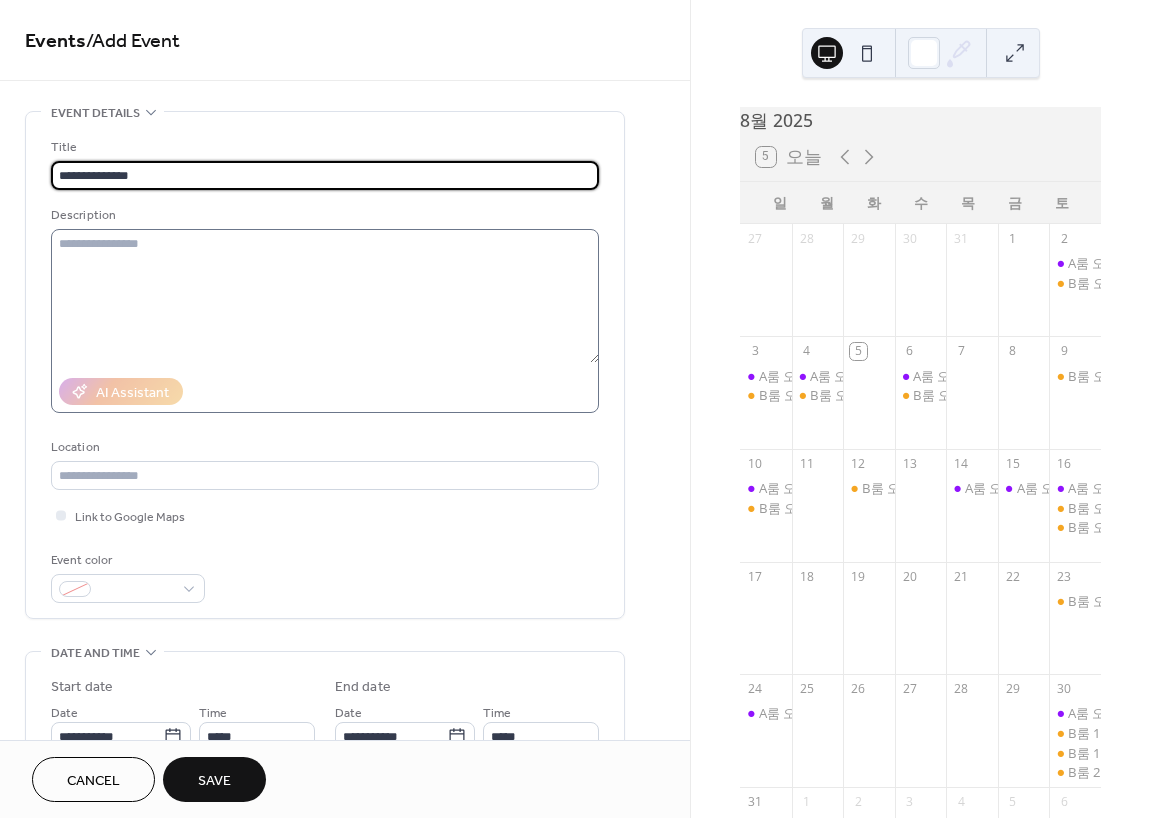 type on "**********" 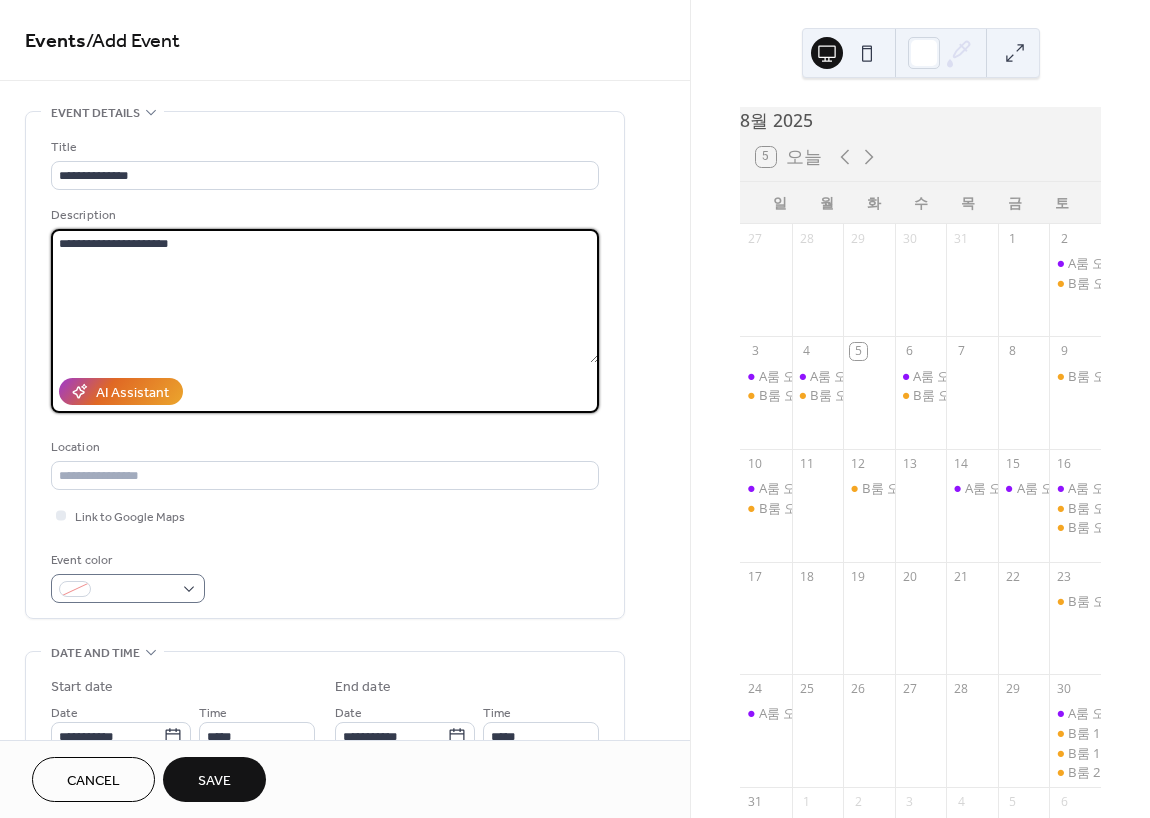 type on "**********" 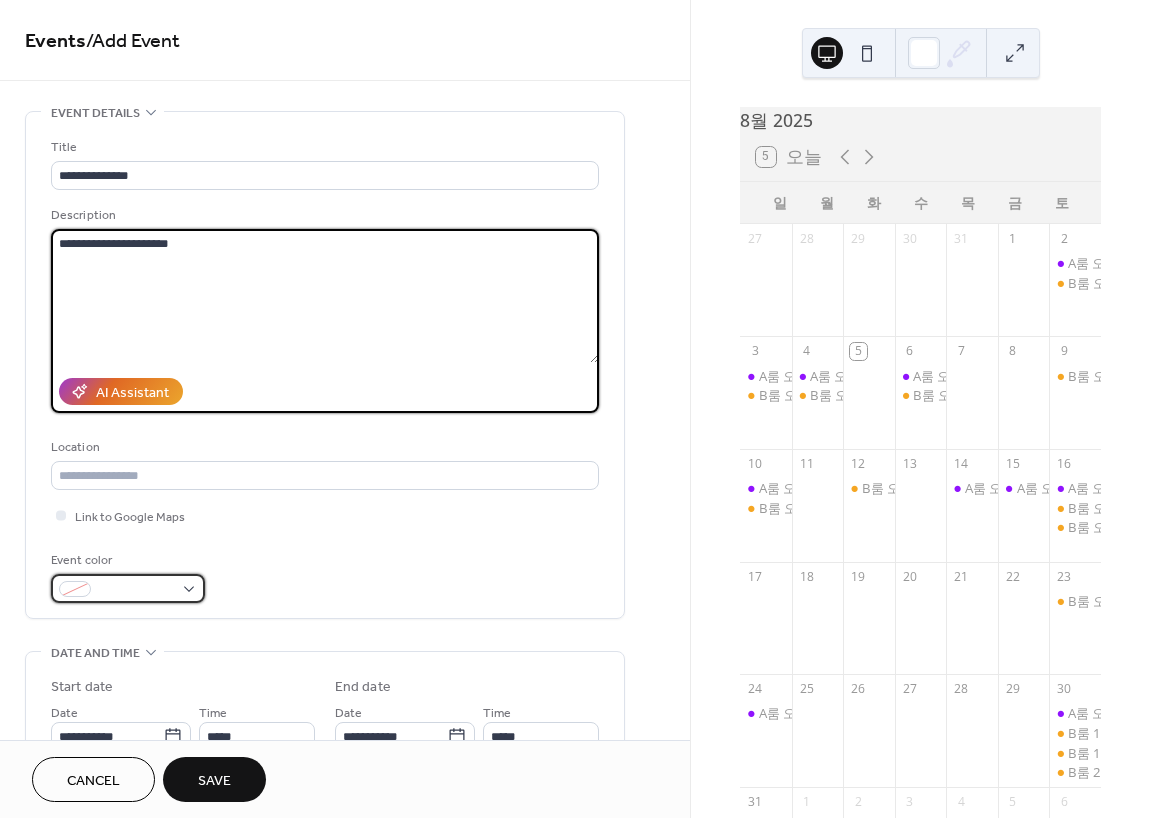 click at bounding box center [128, 588] 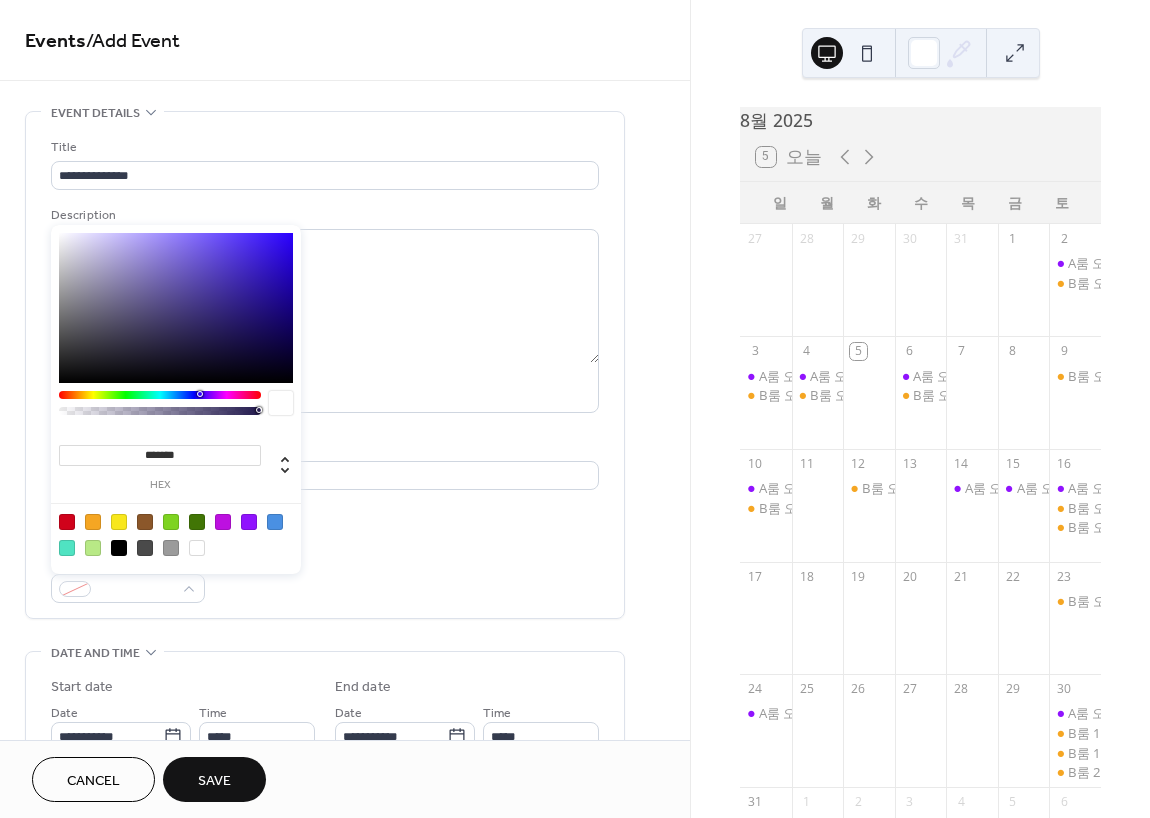 click at bounding box center (249, 522) 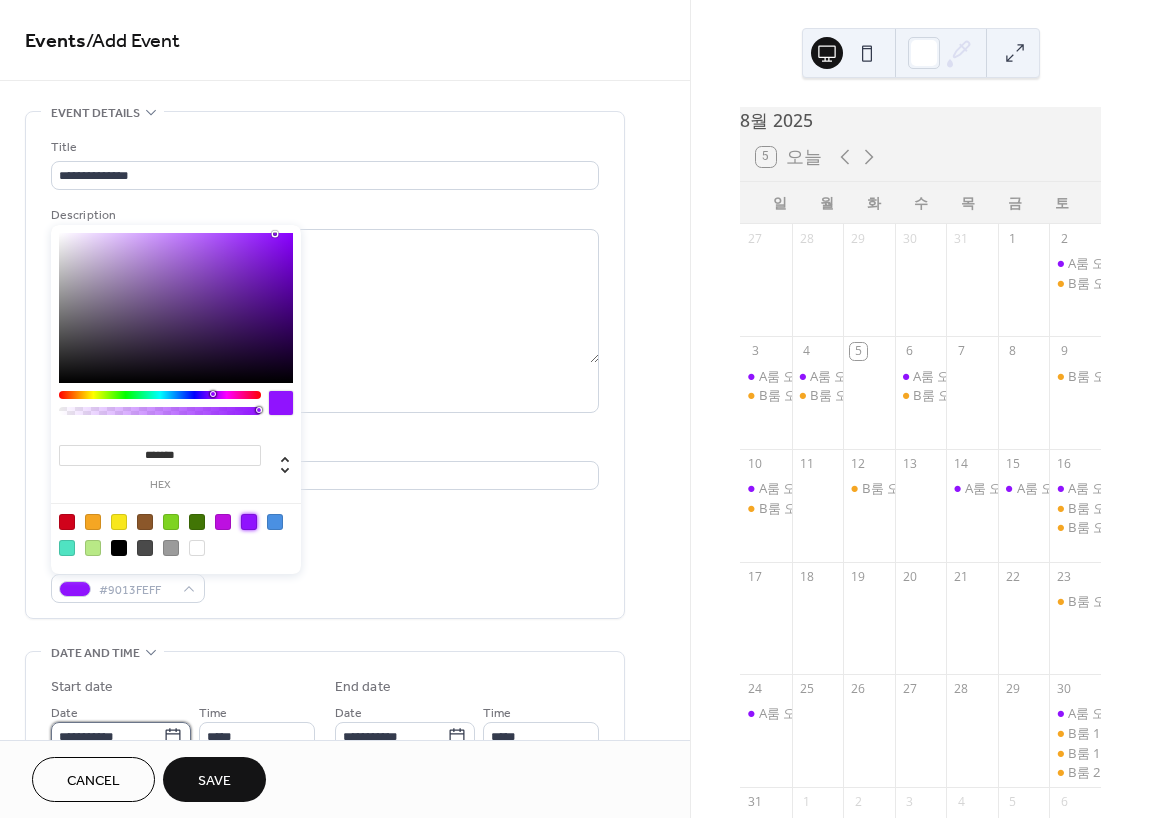 click on "**********" at bounding box center [107, 736] 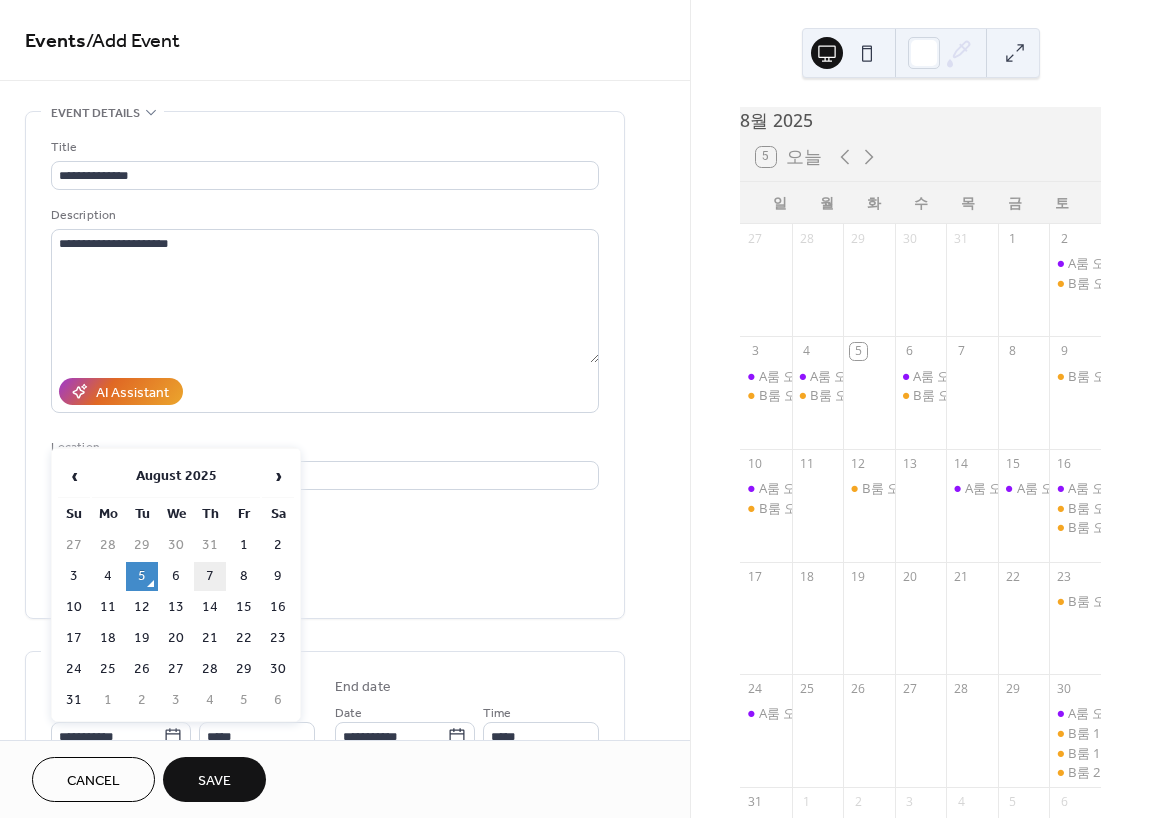 click on "7" at bounding box center (210, 576) 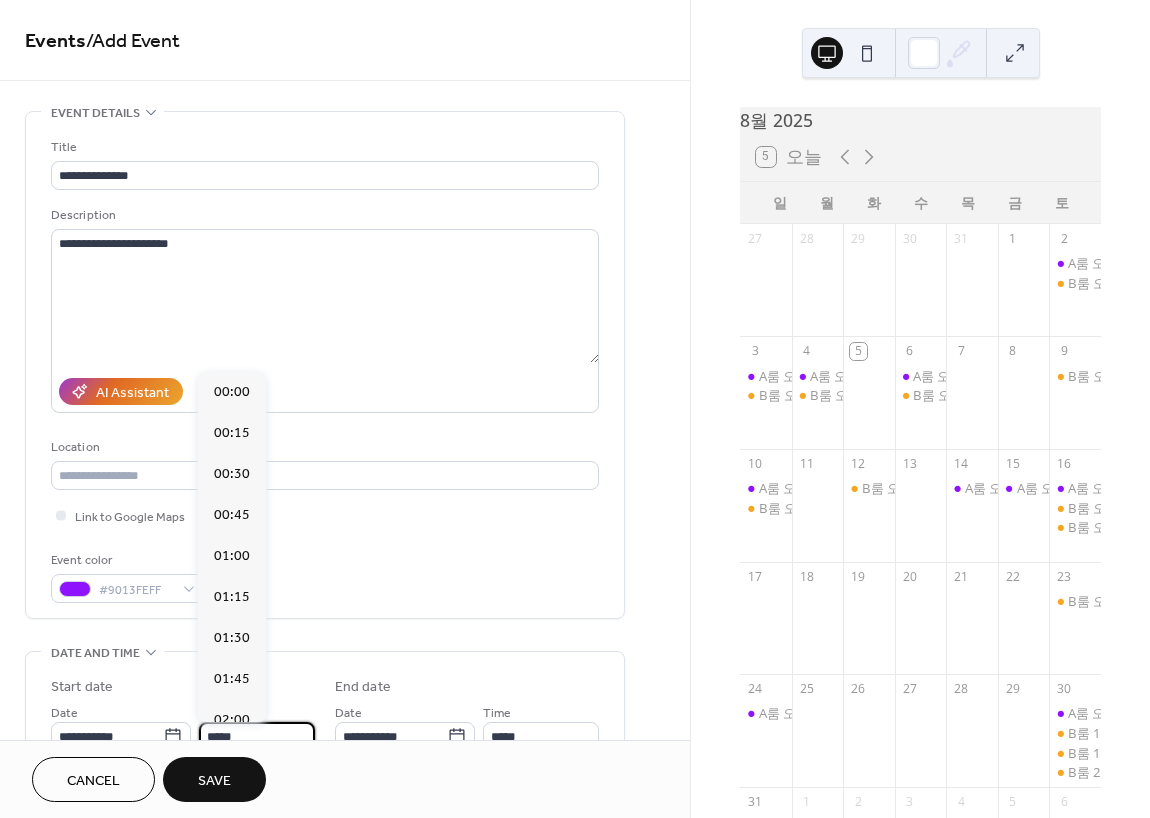 click on "*****" at bounding box center (257, 736) 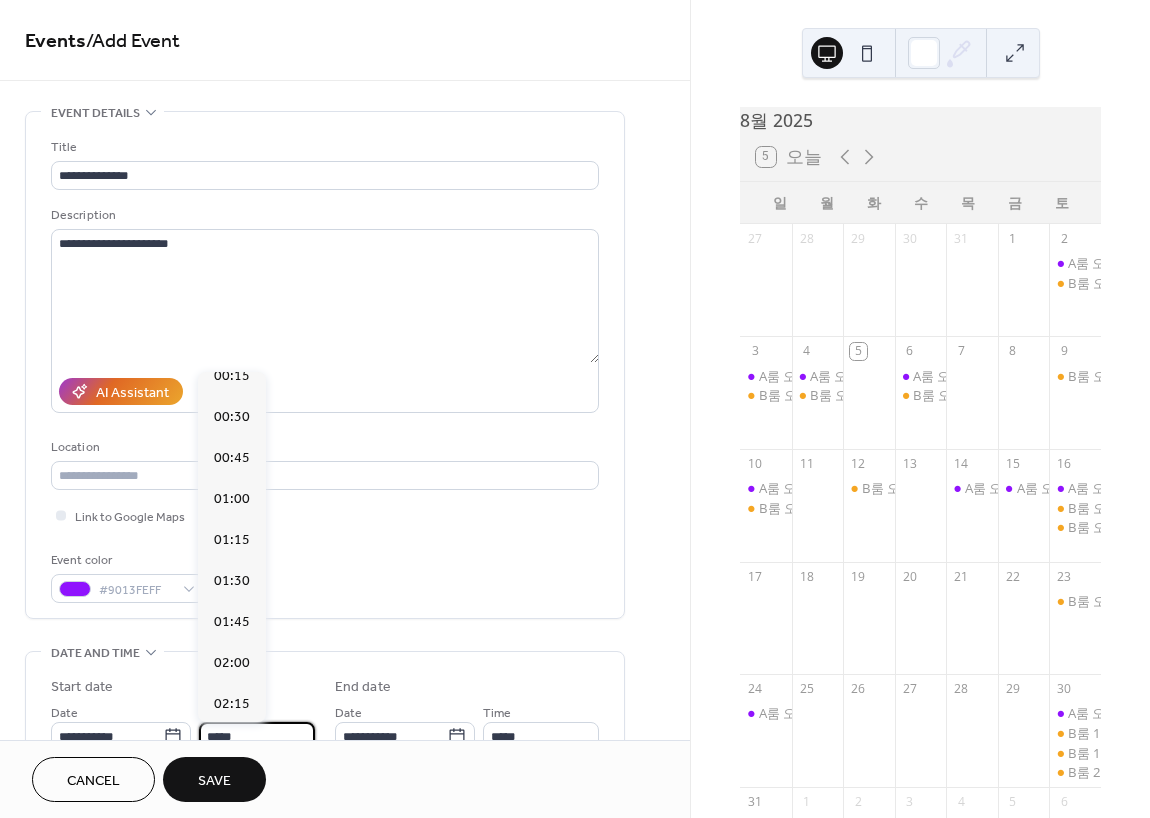scroll, scrollTop: 0, scrollLeft: 0, axis: both 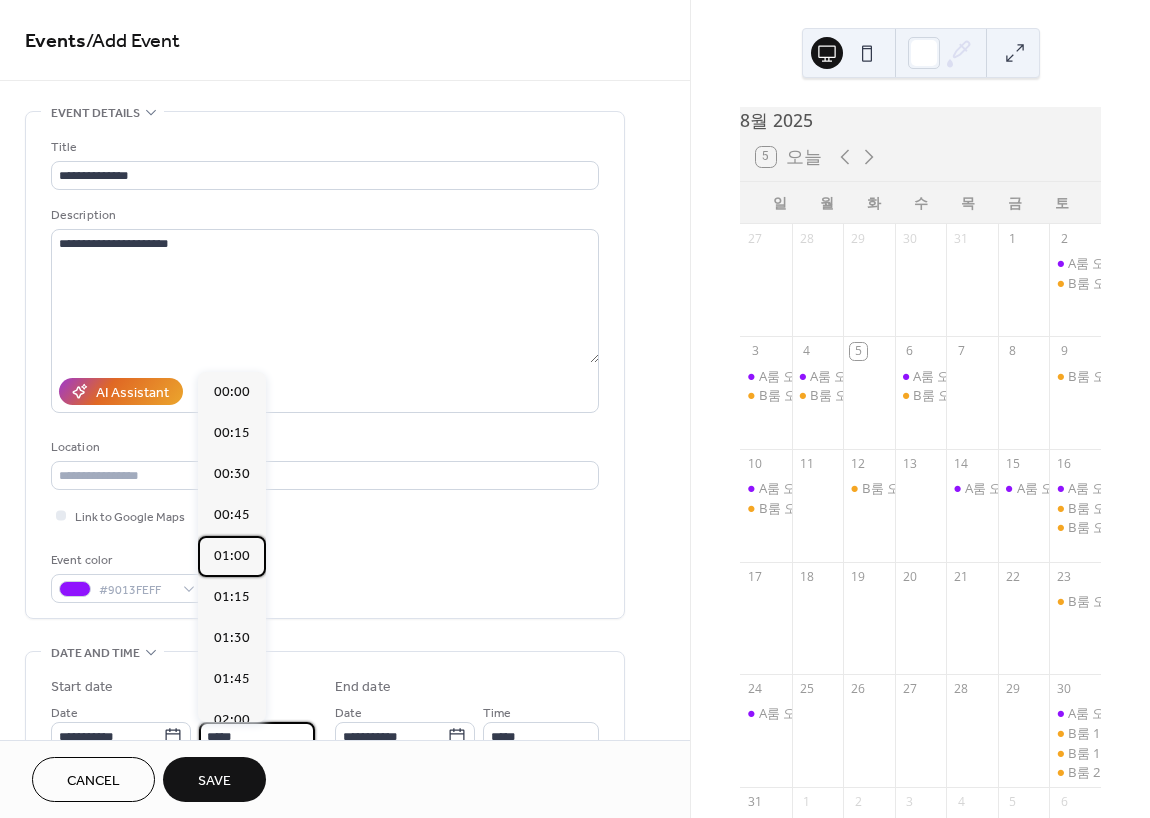 click on "01:00" at bounding box center [232, 556] 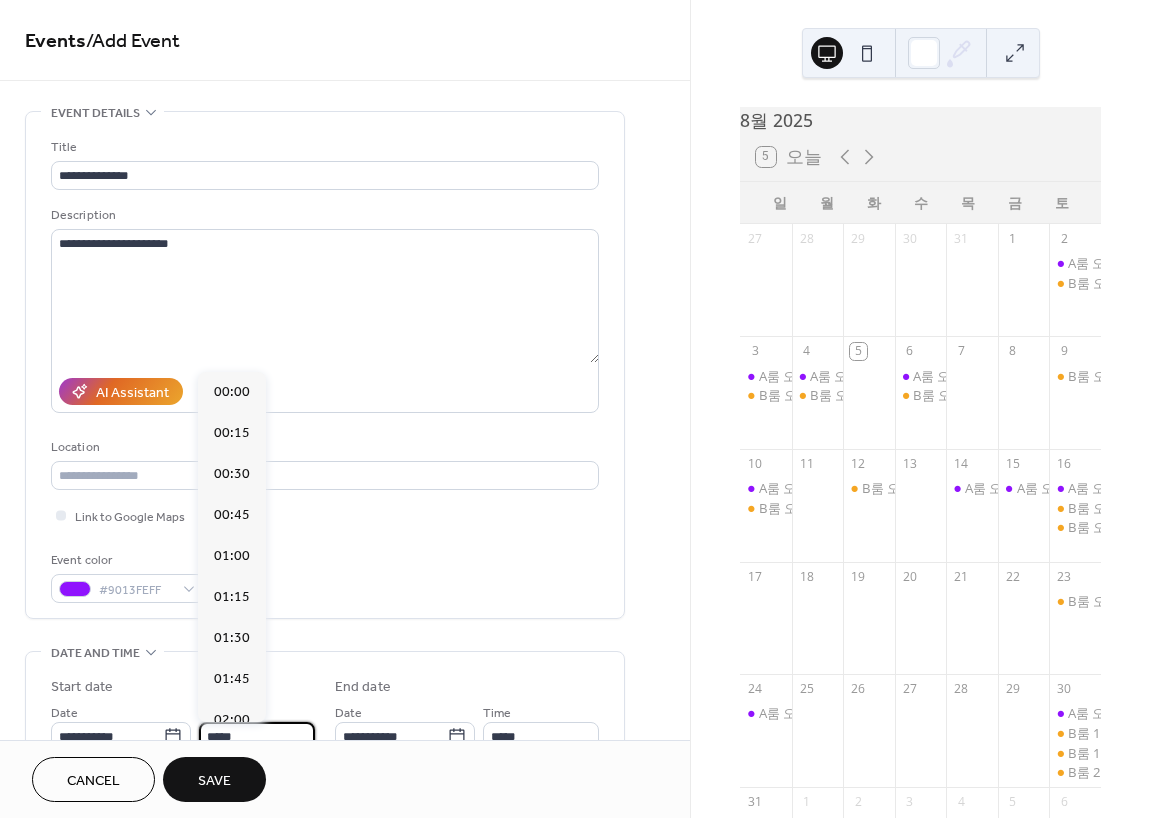 type on "*****" 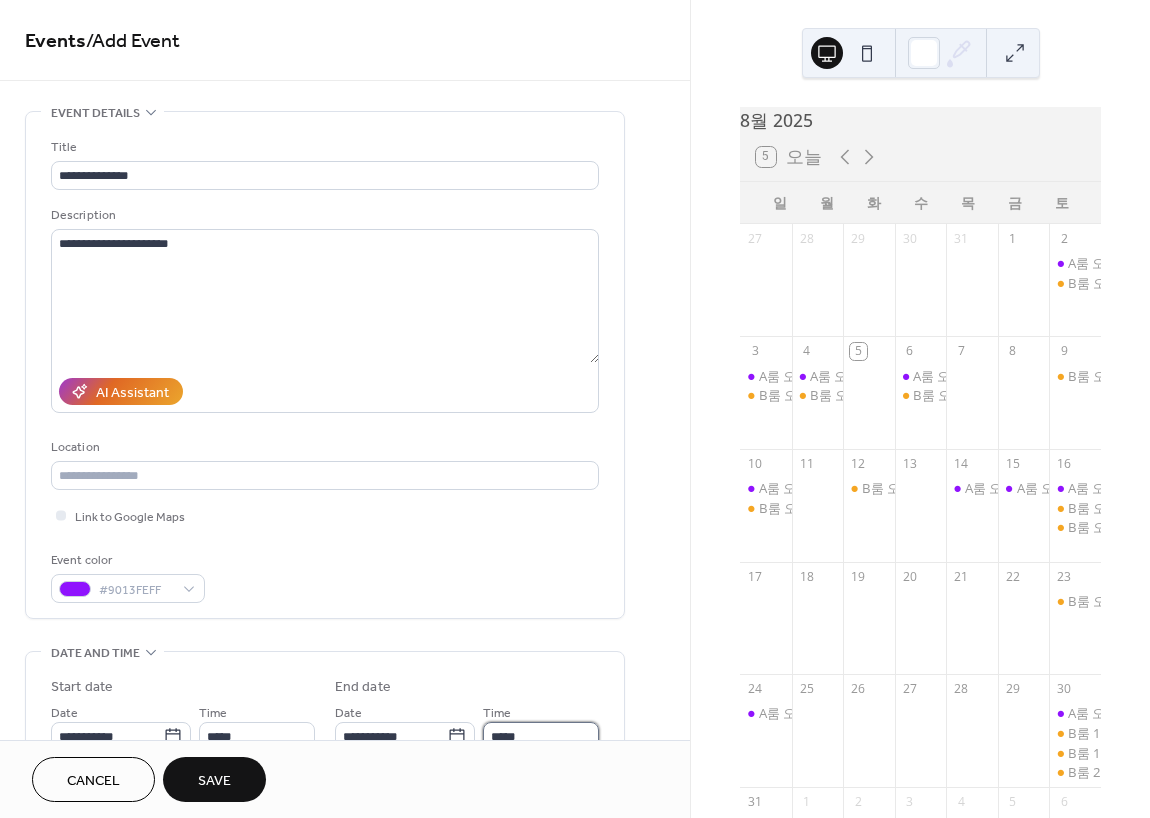 click on "*****" at bounding box center [541, 736] 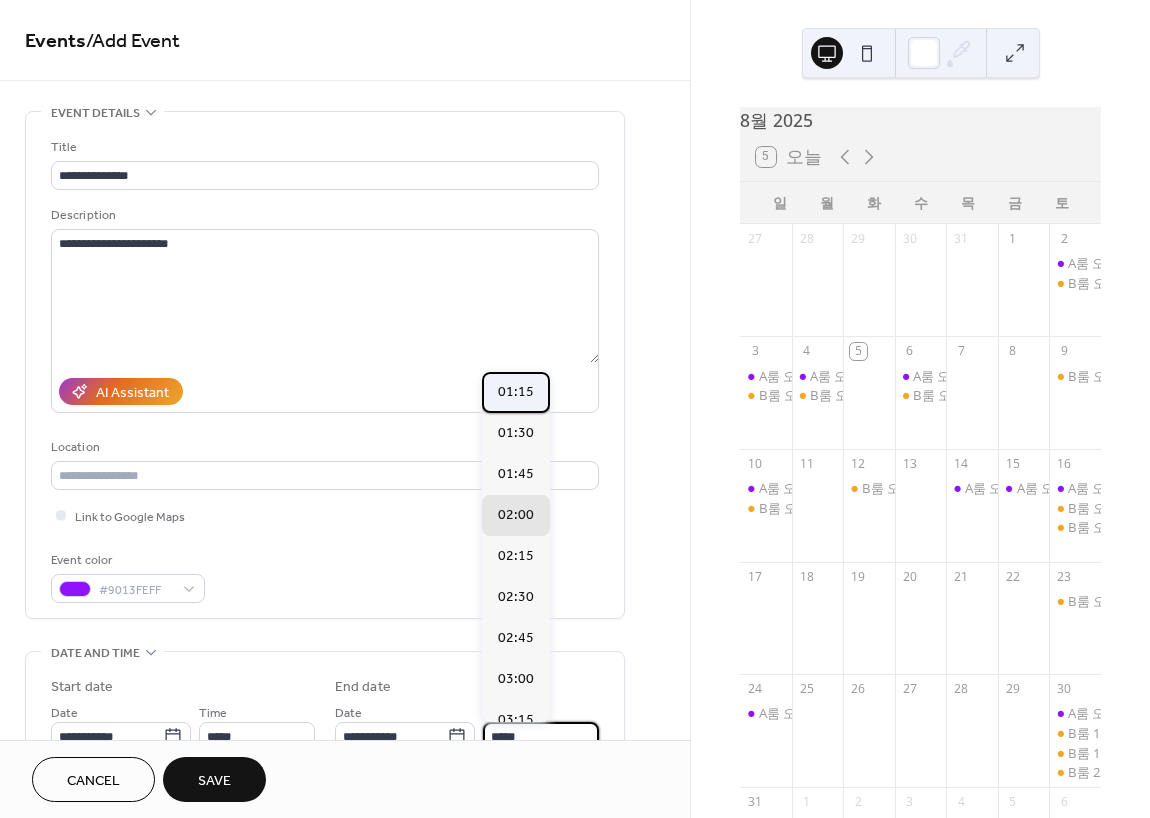 click on "01:15" at bounding box center (516, 392) 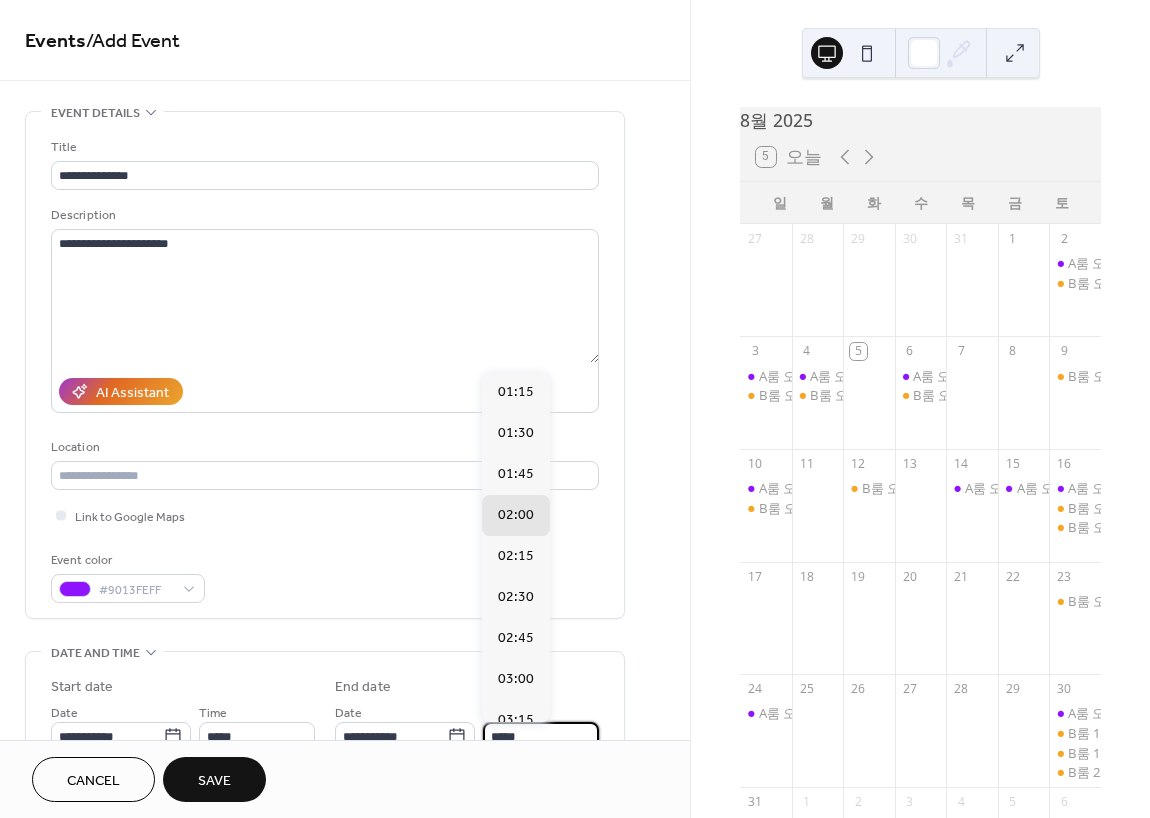 type on "*****" 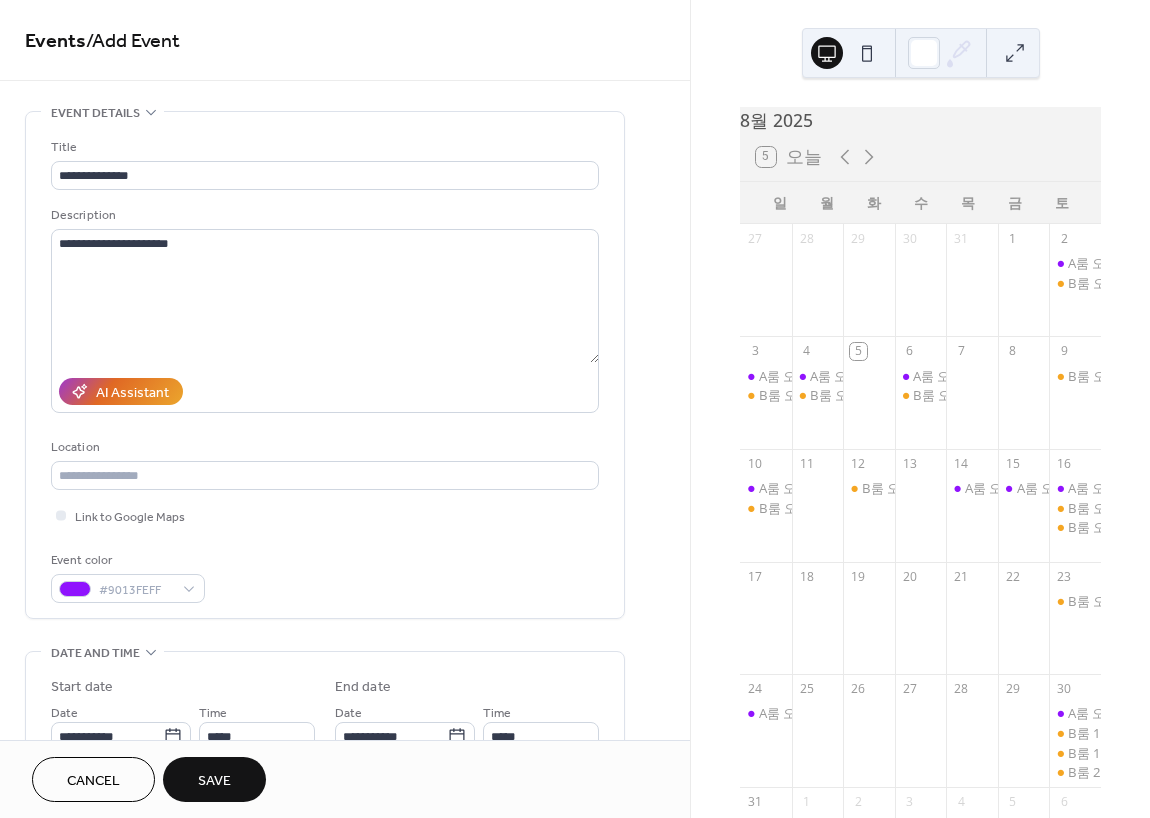 click on "Save" at bounding box center [214, 781] 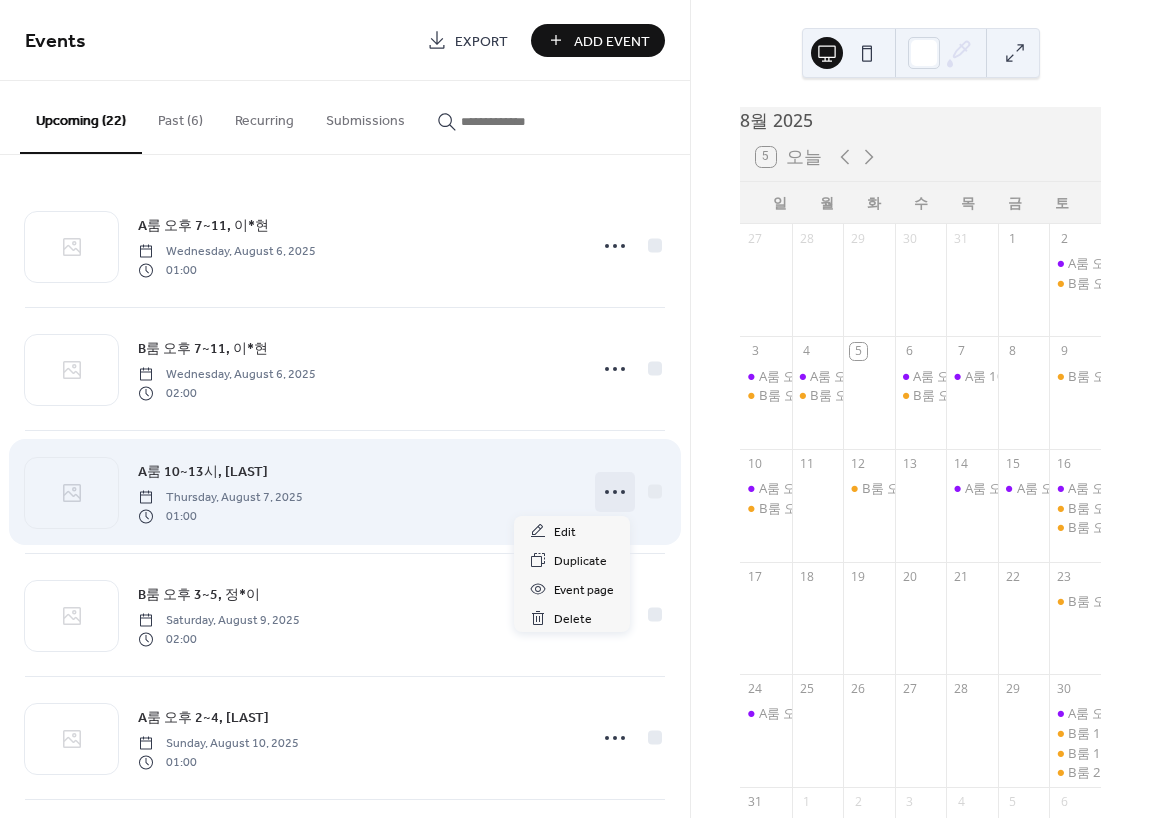click 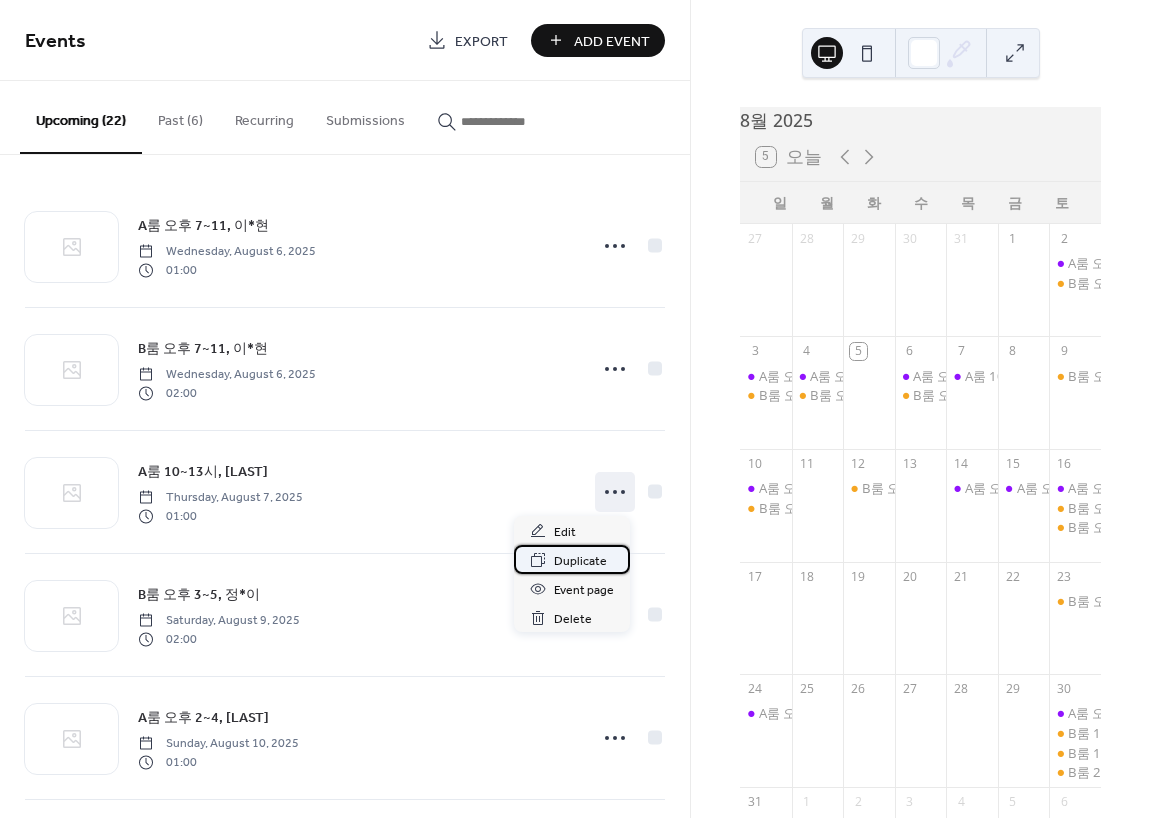 click on "Duplicate" at bounding box center (580, 561) 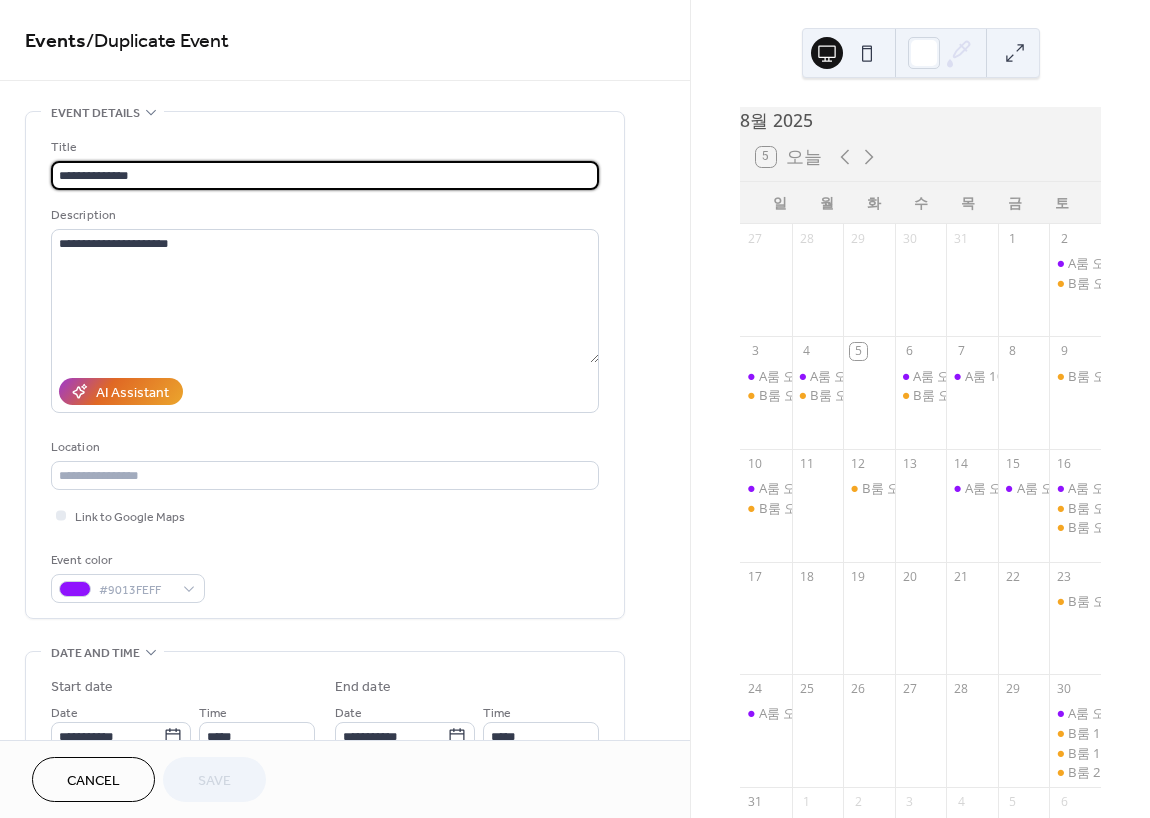 click on "**********" at bounding box center [325, 175] 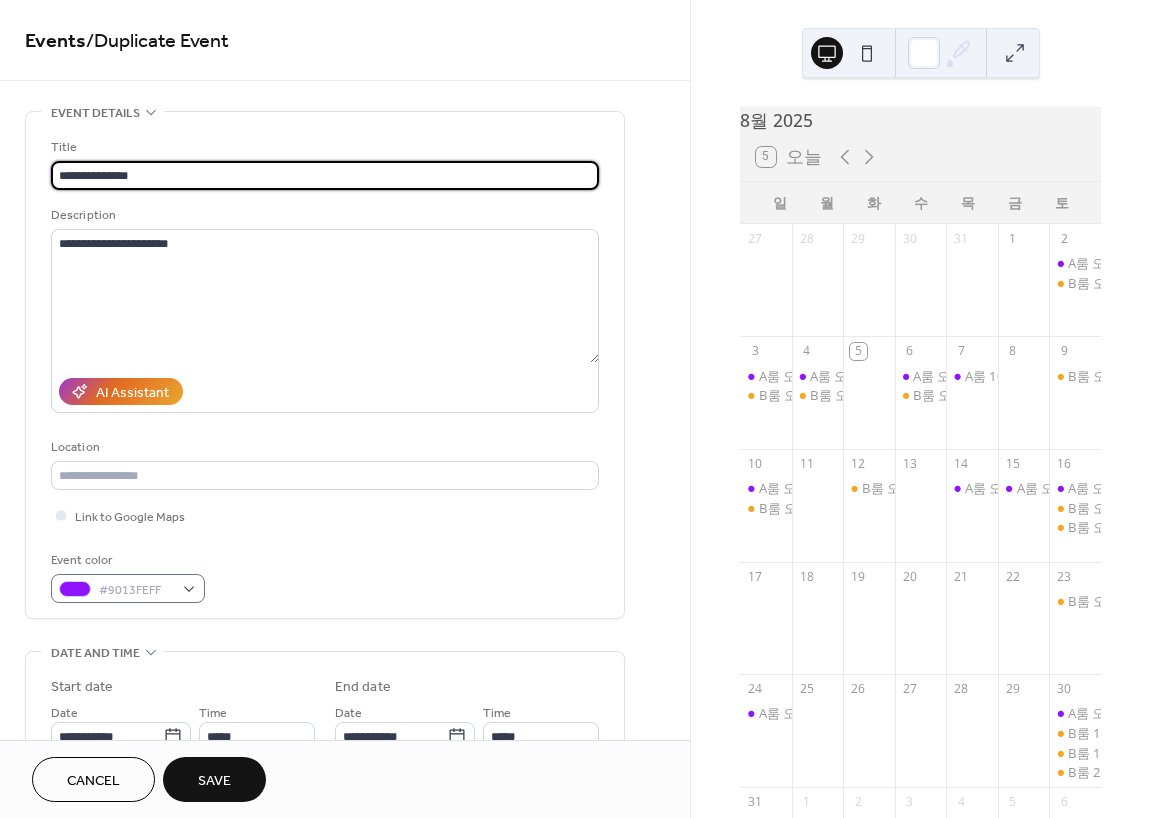 type on "**********" 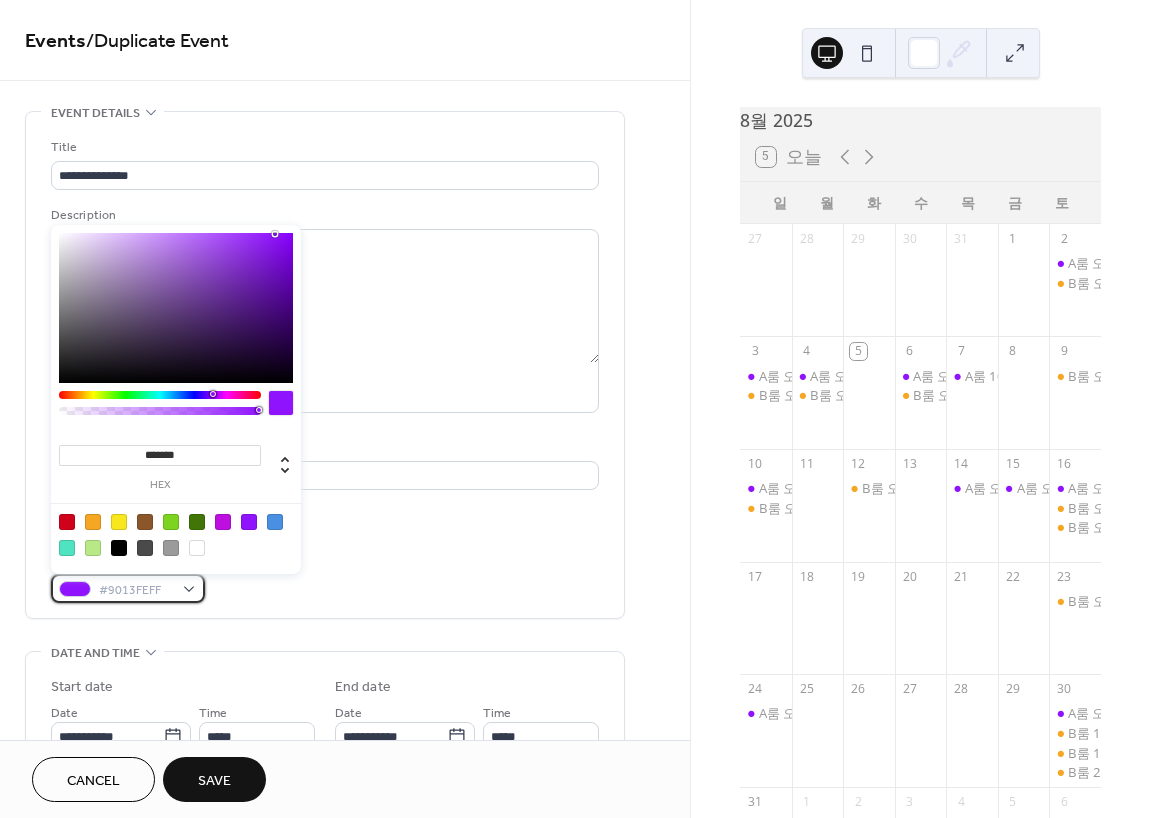click on "#9013FEFF" at bounding box center (136, 590) 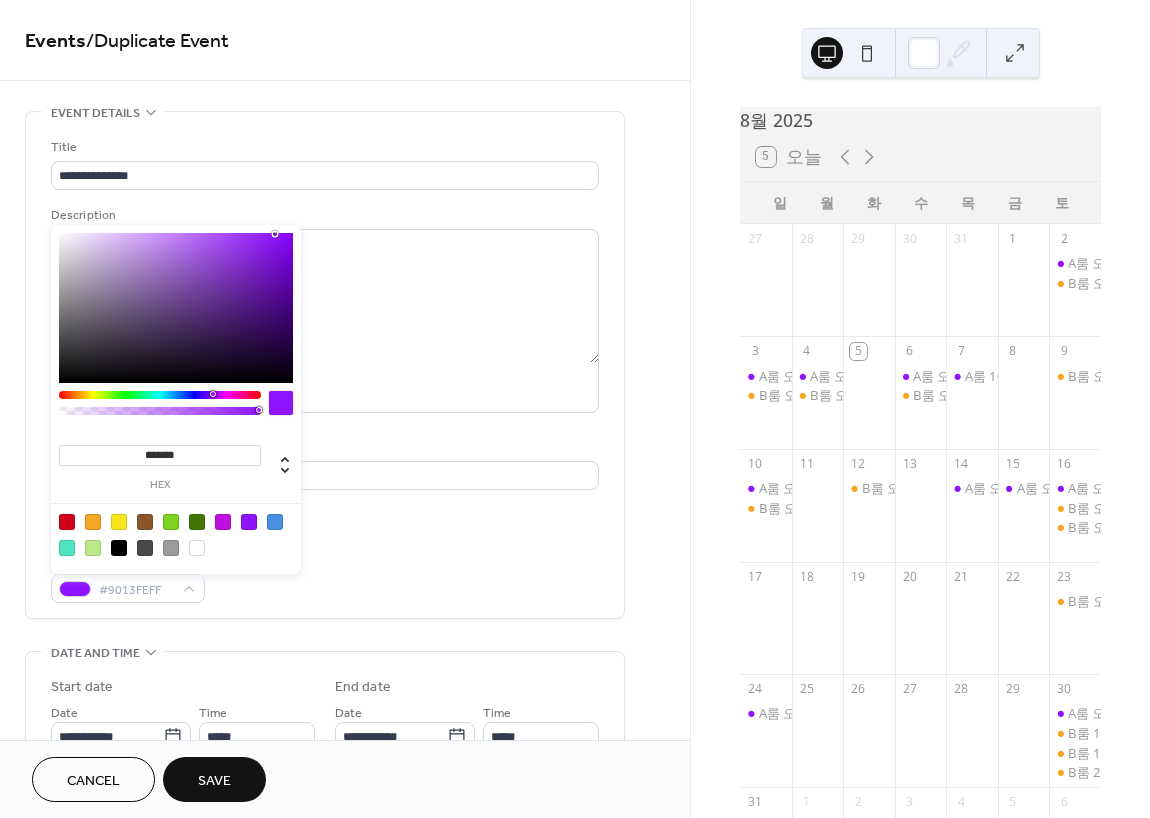 click at bounding box center (93, 522) 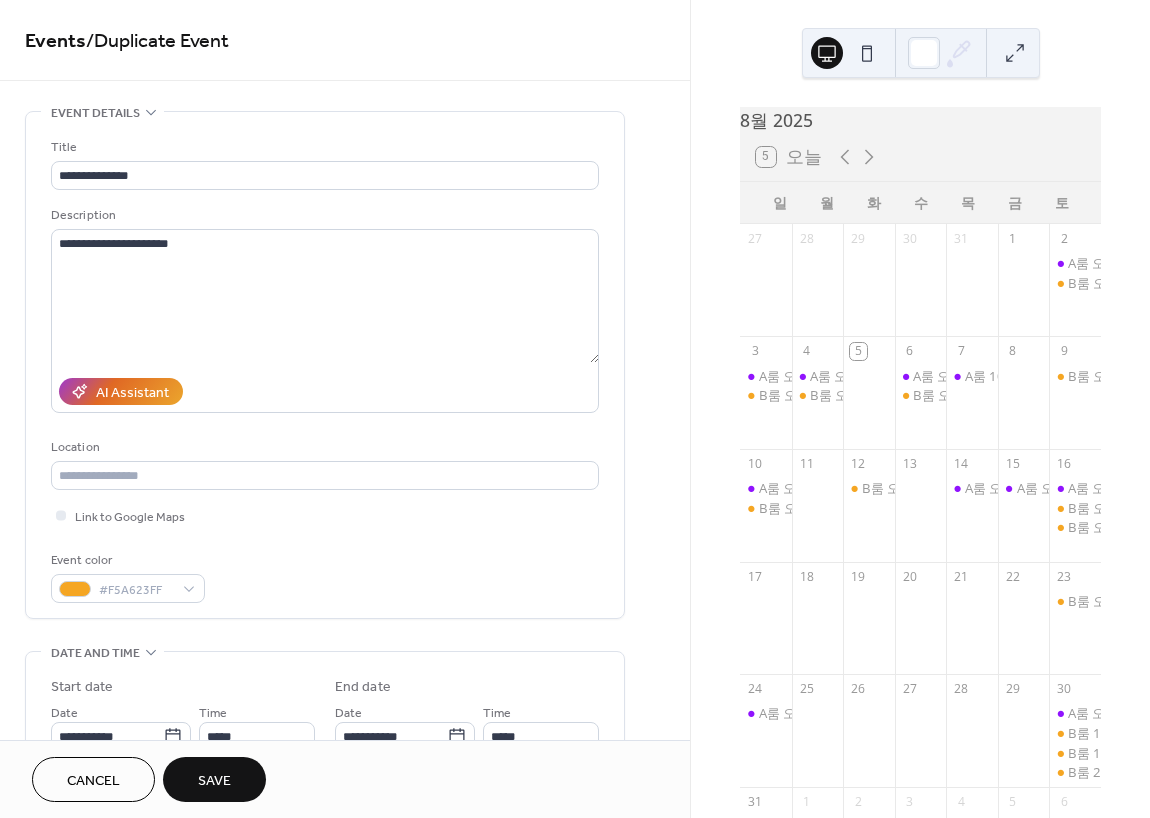 click on "Cancel Save" at bounding box center [345, 779] 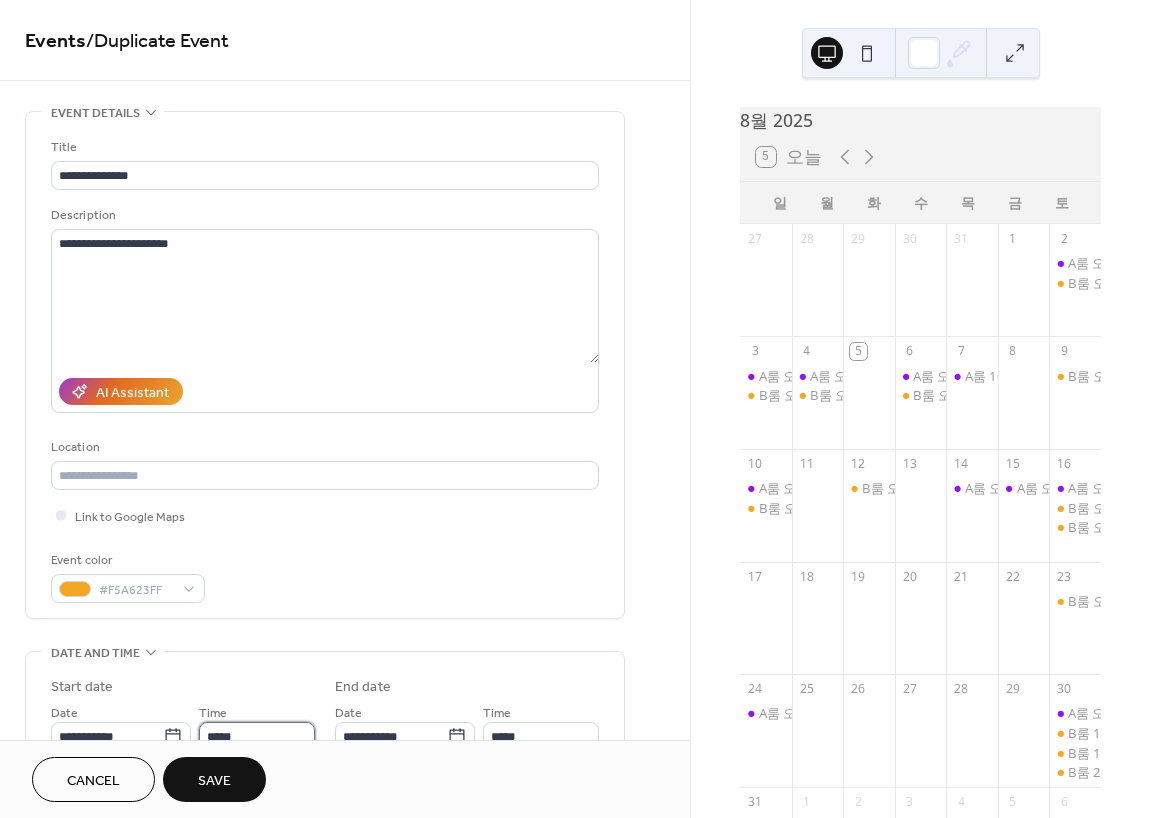 click on "*****" at bounding box center (257, 736) 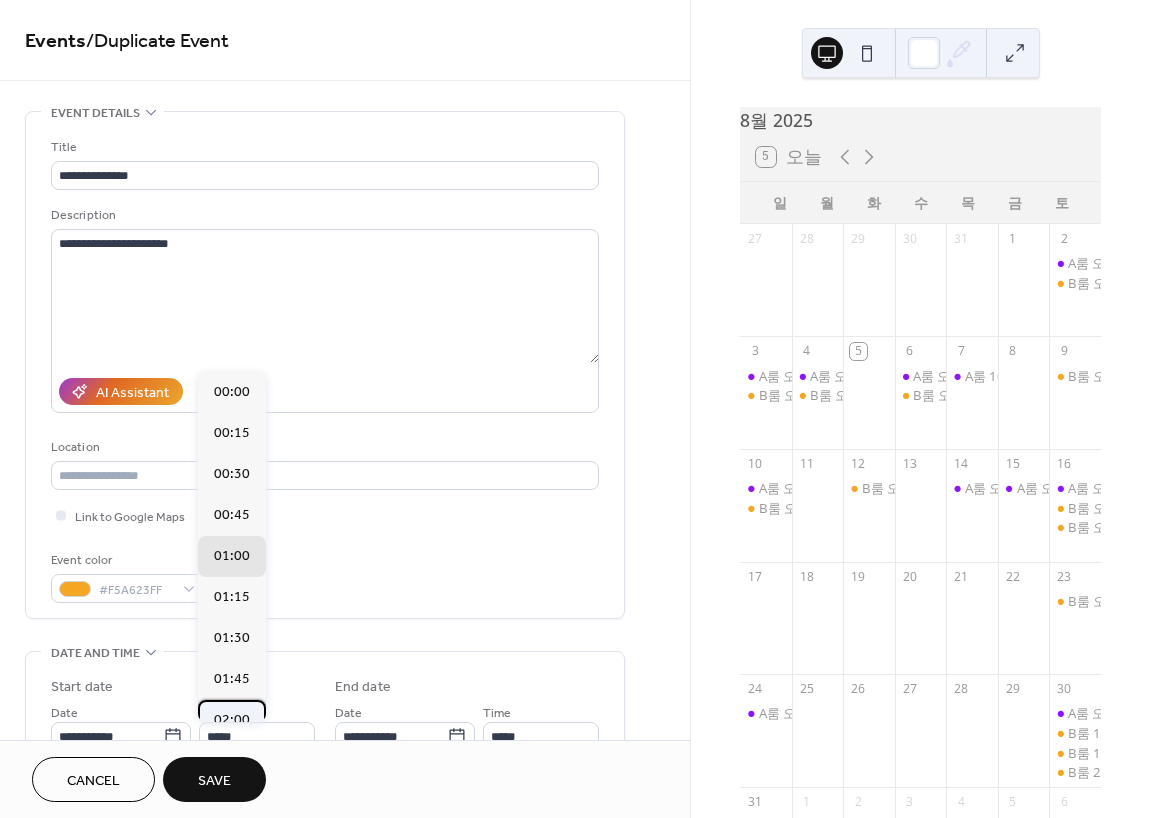 click on "02:00" at bounding box center (232, 720) 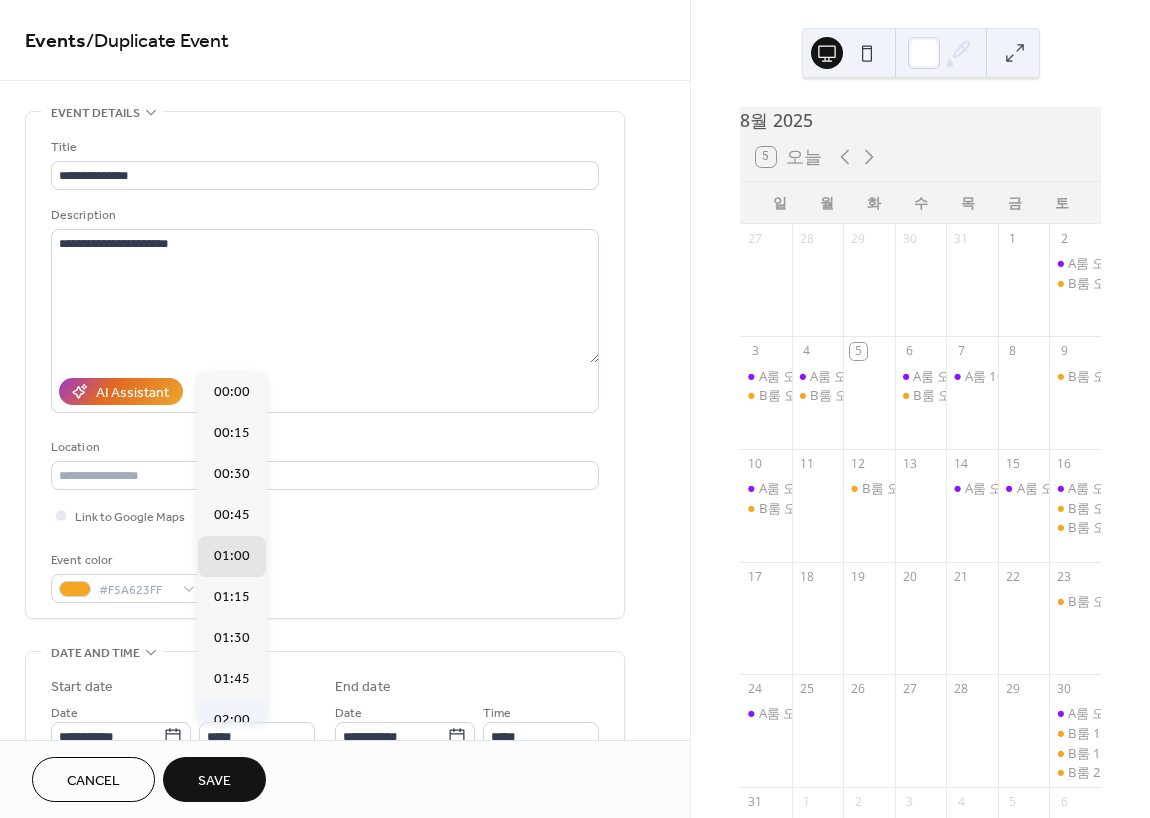 type on "*****" 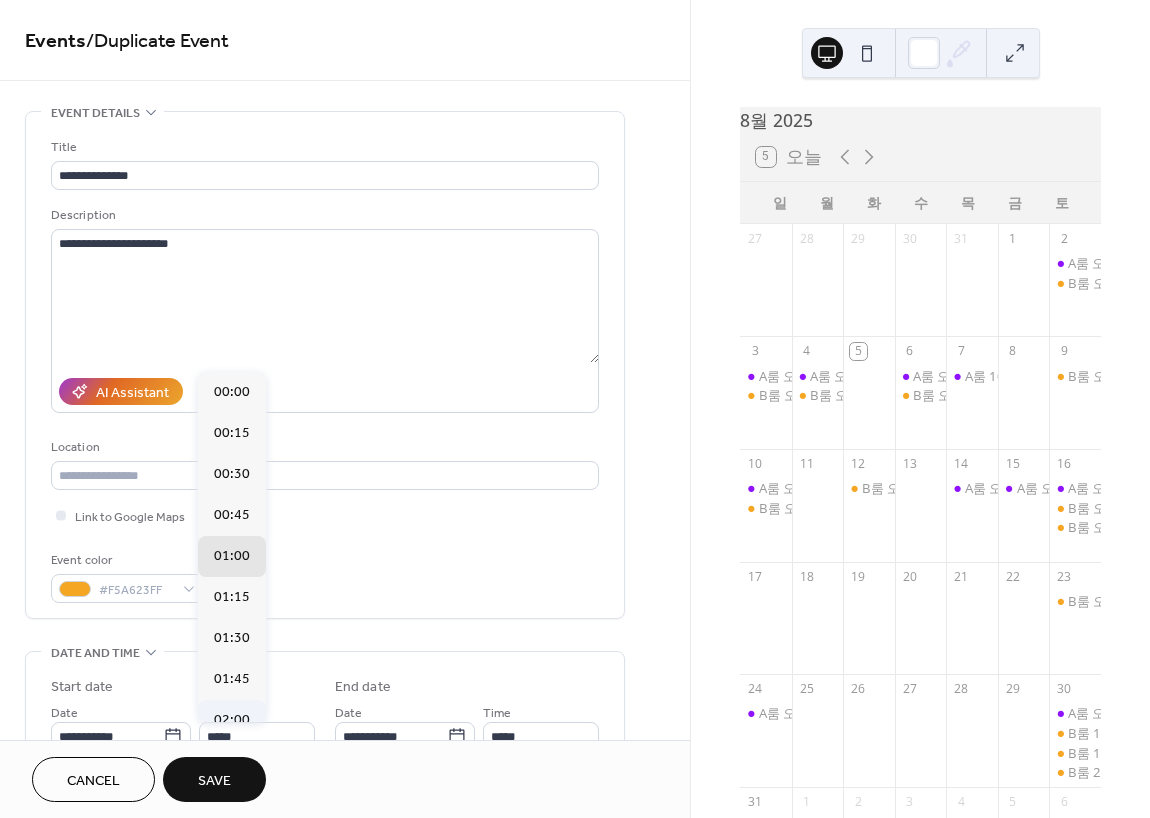 type on "*****" 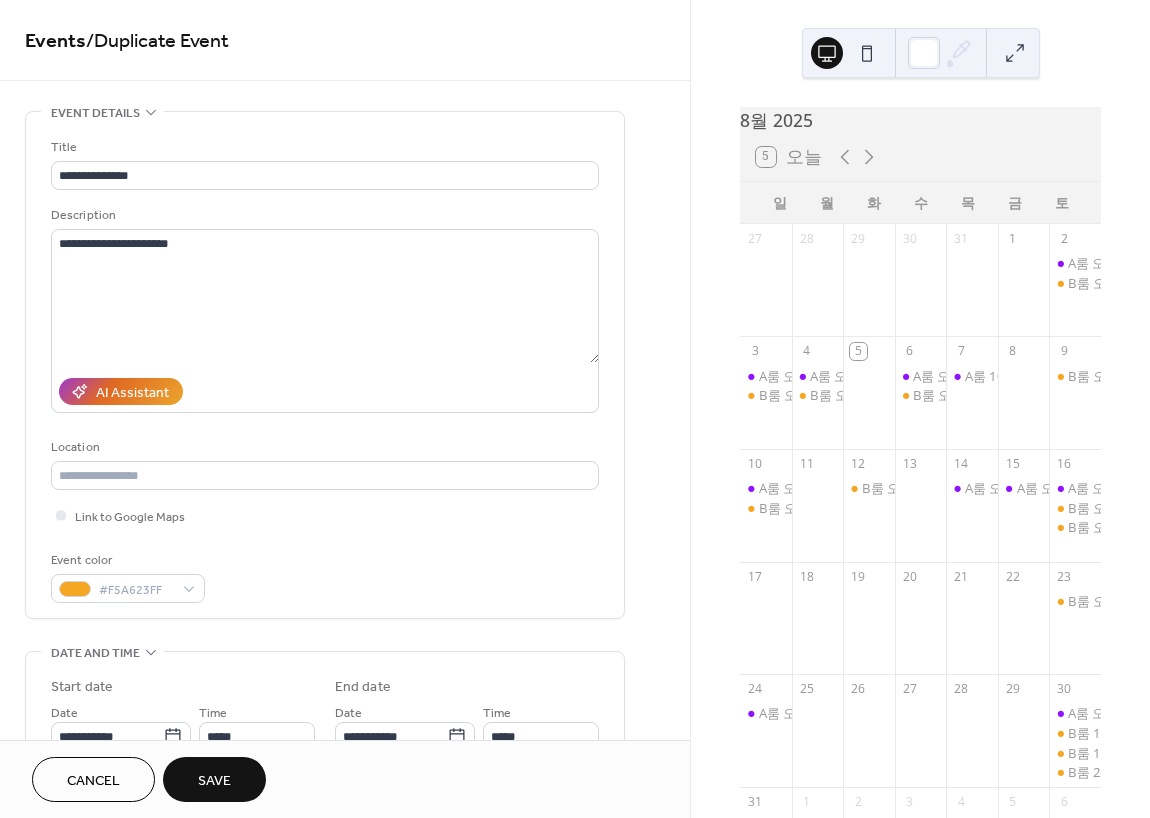 click on "Save" at bounding box center (214, 781) 